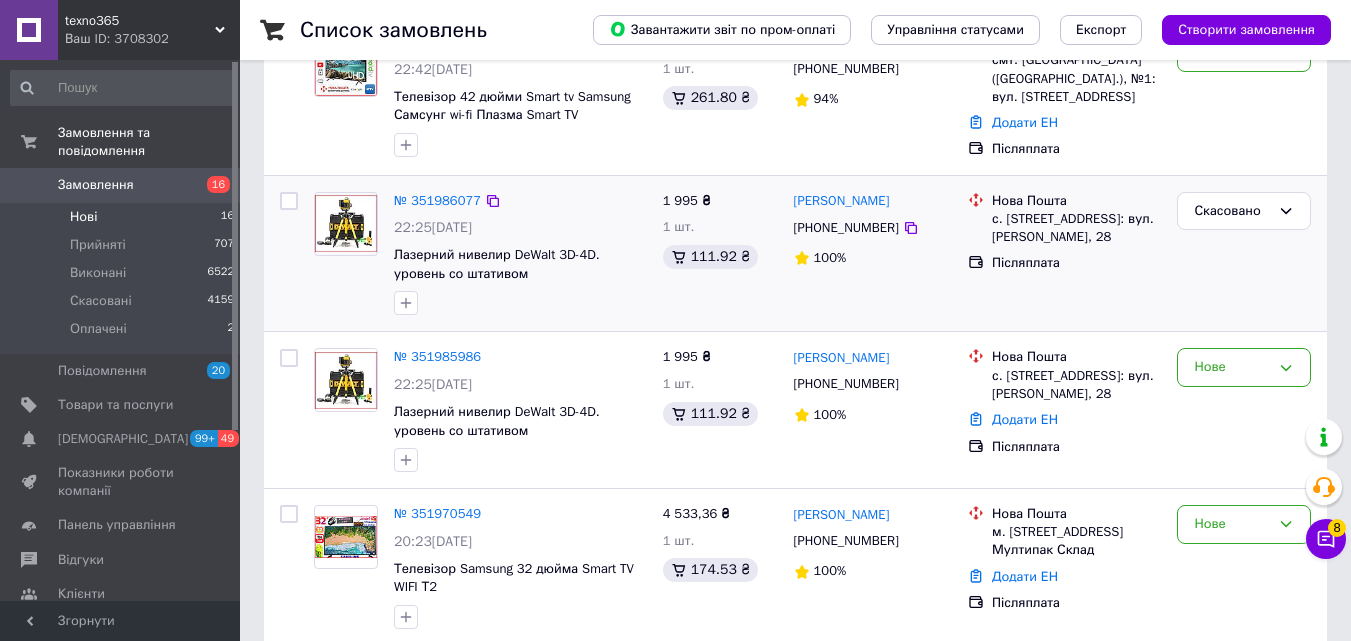 scroll, scrollTop: 300, scrollLeft: 0, axis: vertical 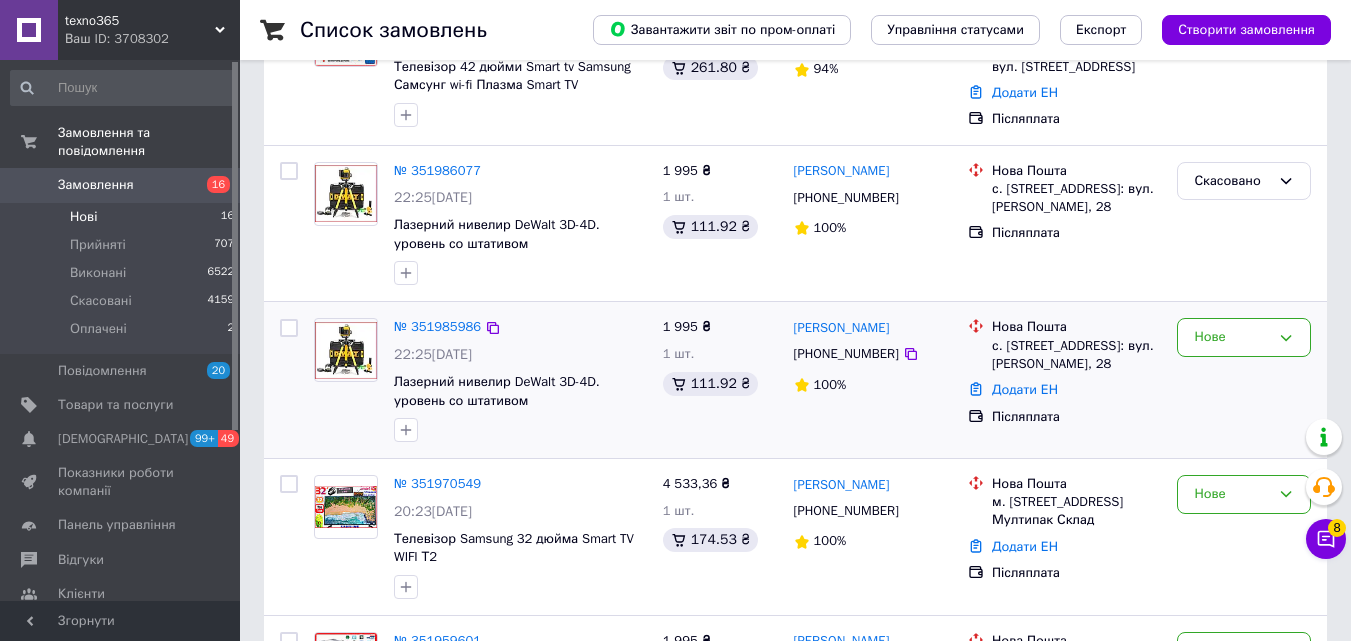 drag, startPoint x: 1076, startPoint y: 378, endPoint x: 788, endPoint y: 321, distance: 293.58646 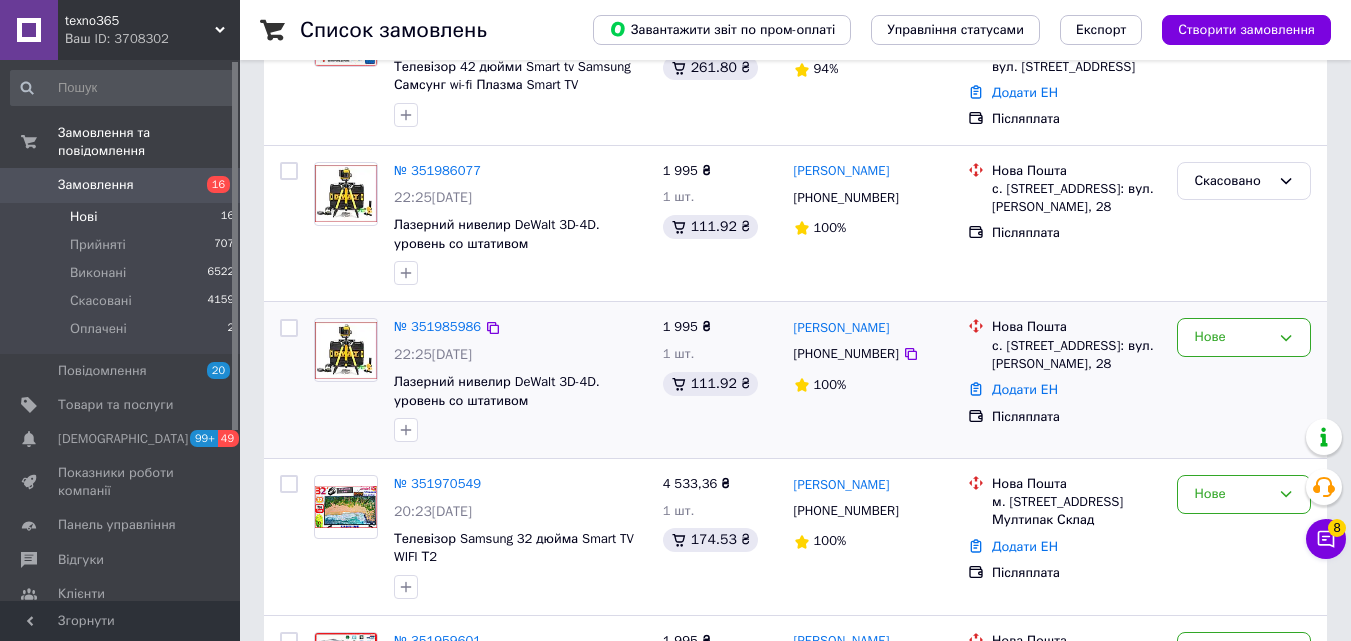 click on "№ 351985986 22:25, 09.07.2025 Лазерний нивелир DeWalt 3D-4D. уровень со штативом 1 995 ₴ 1 шт. 111.92 ₴ Николай Цьомка +380979342292 100% Нова Пошта с. Богданівка (Київська обл., Броварський р-н.), №1: вул. Хоменка, 28 Додати ЕН Післяплата Нове" at bounding box center [795, 380] 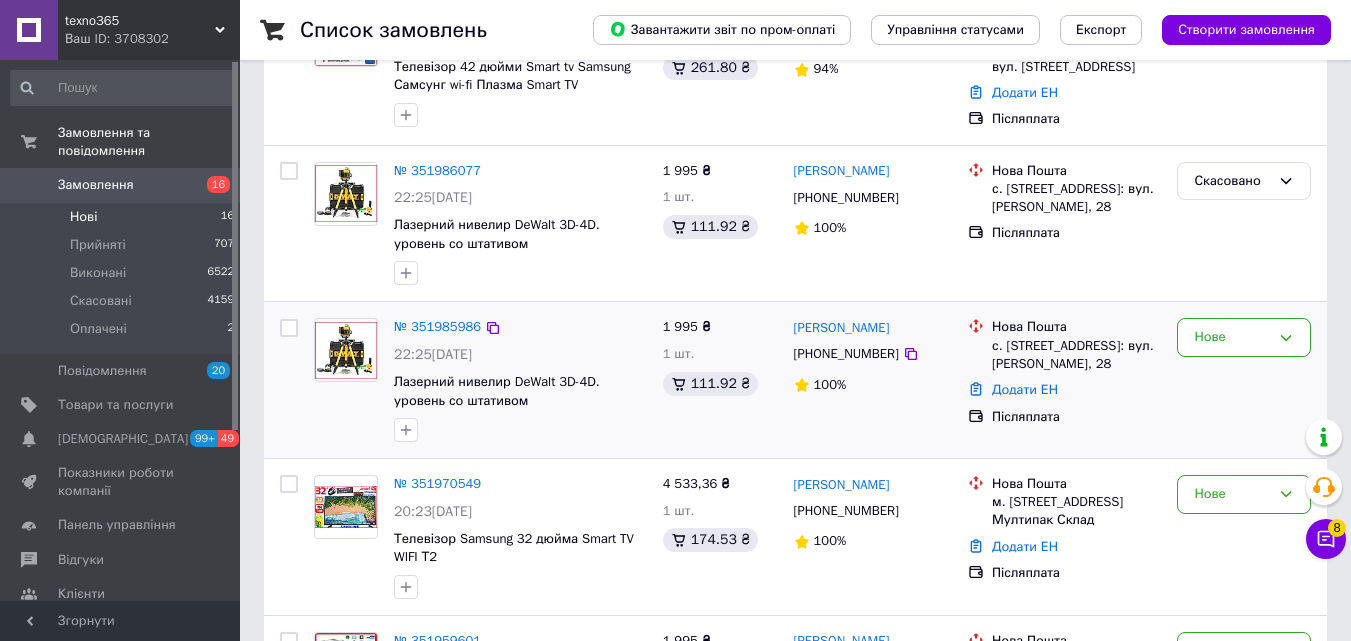copy on "Николай Цьомка +380979342292 100% Нова Пошта с. Богданівка (Київська обл., Броварський р-н.), №1: вул. Хоменка, 28" 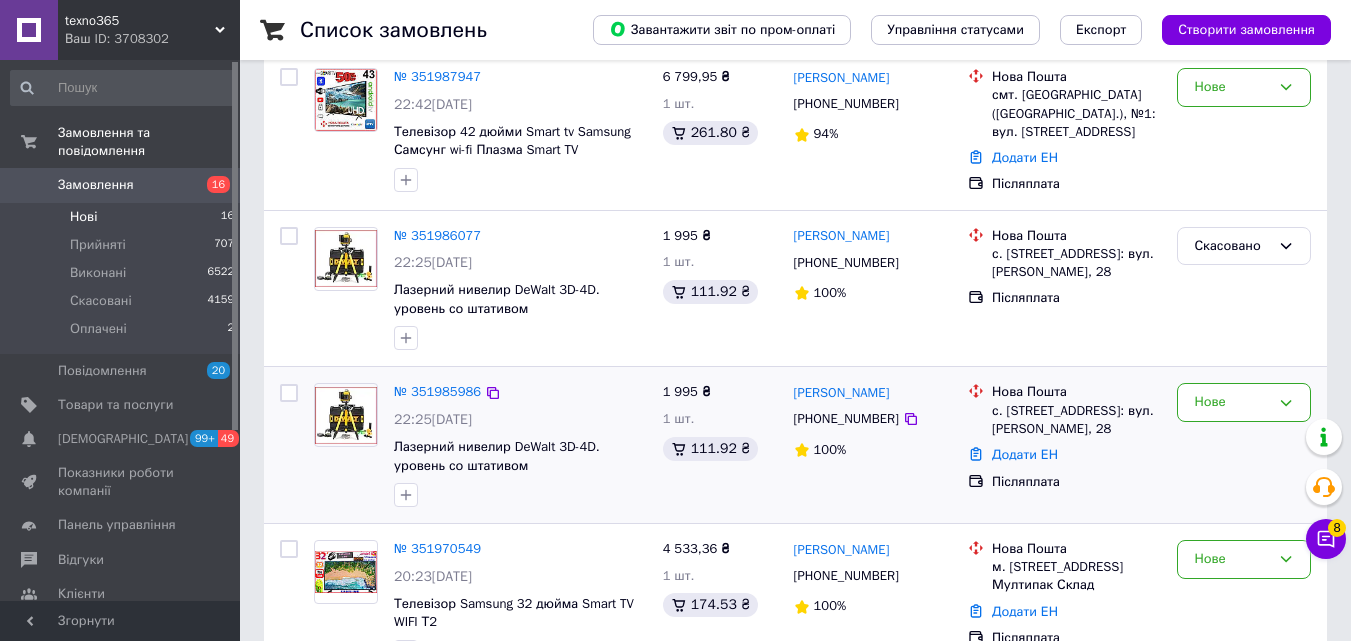 scroll, scrollTop: 200, scrollLeft: 0, axis: vertical 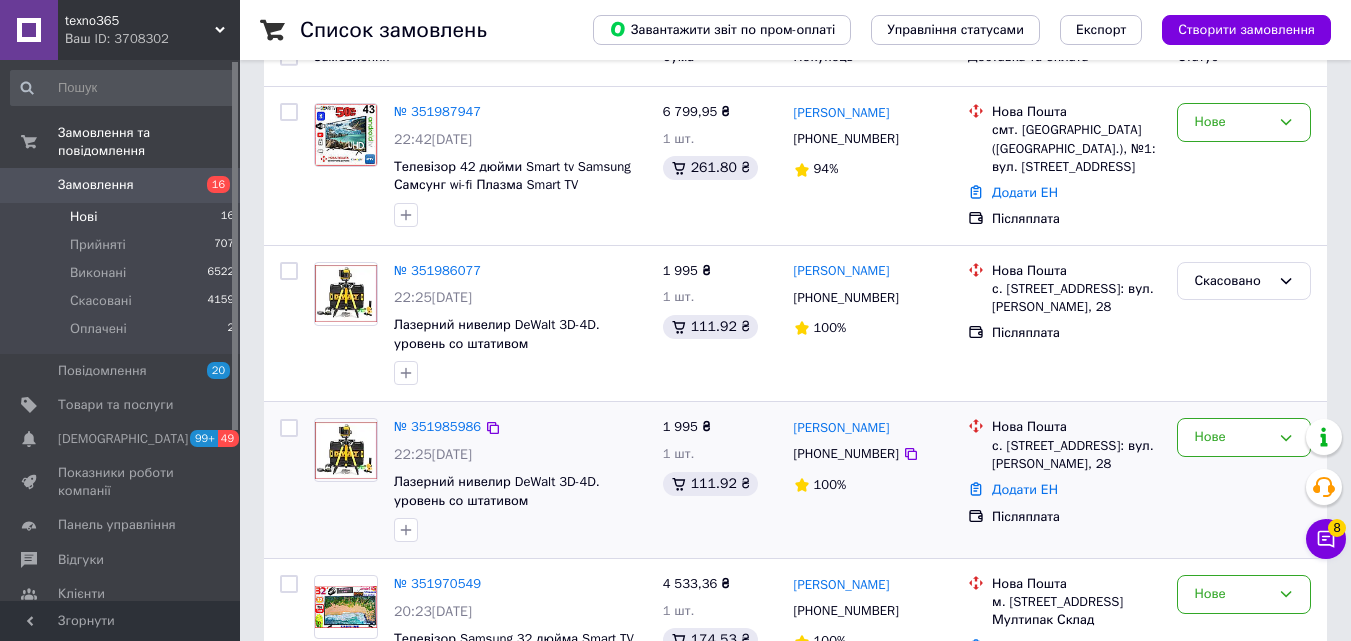click on "№ 351985986 22:25, 09.07.2025 Лазерний нивелир DeWalt 3D-4D. уровень со штативом" at bounding box center (520, 480) 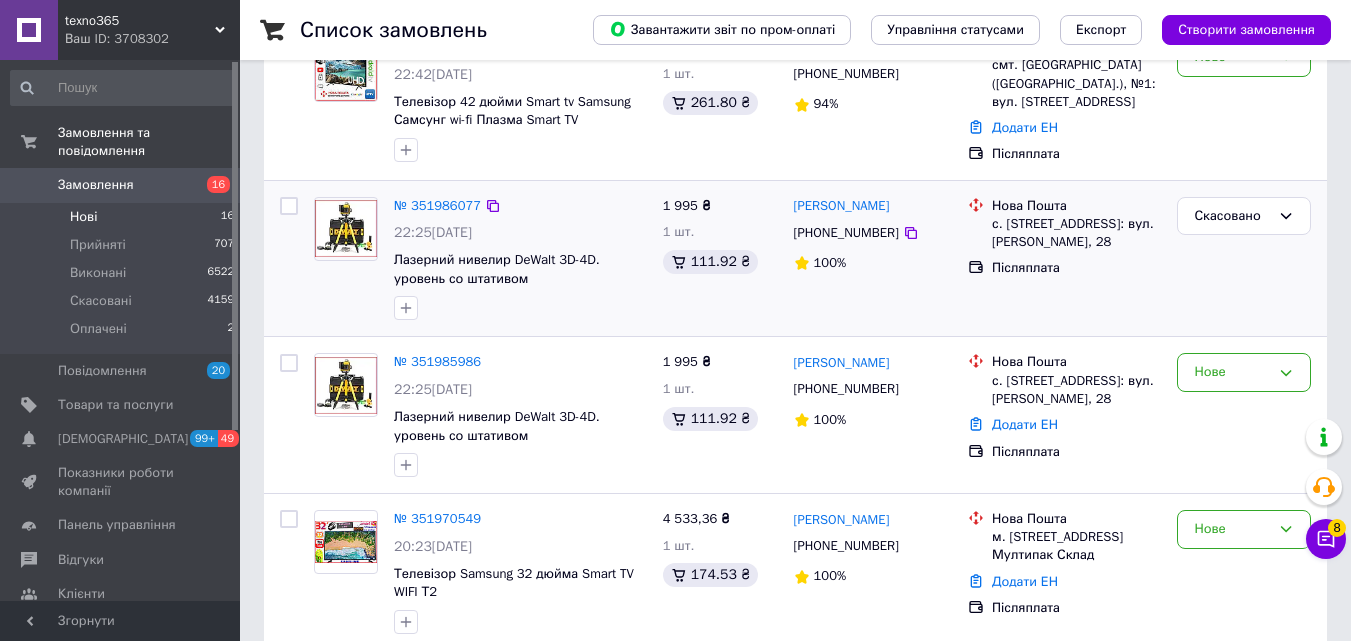 scroll, scrollTop: 400, scrollLeft: 0, axis: vertical 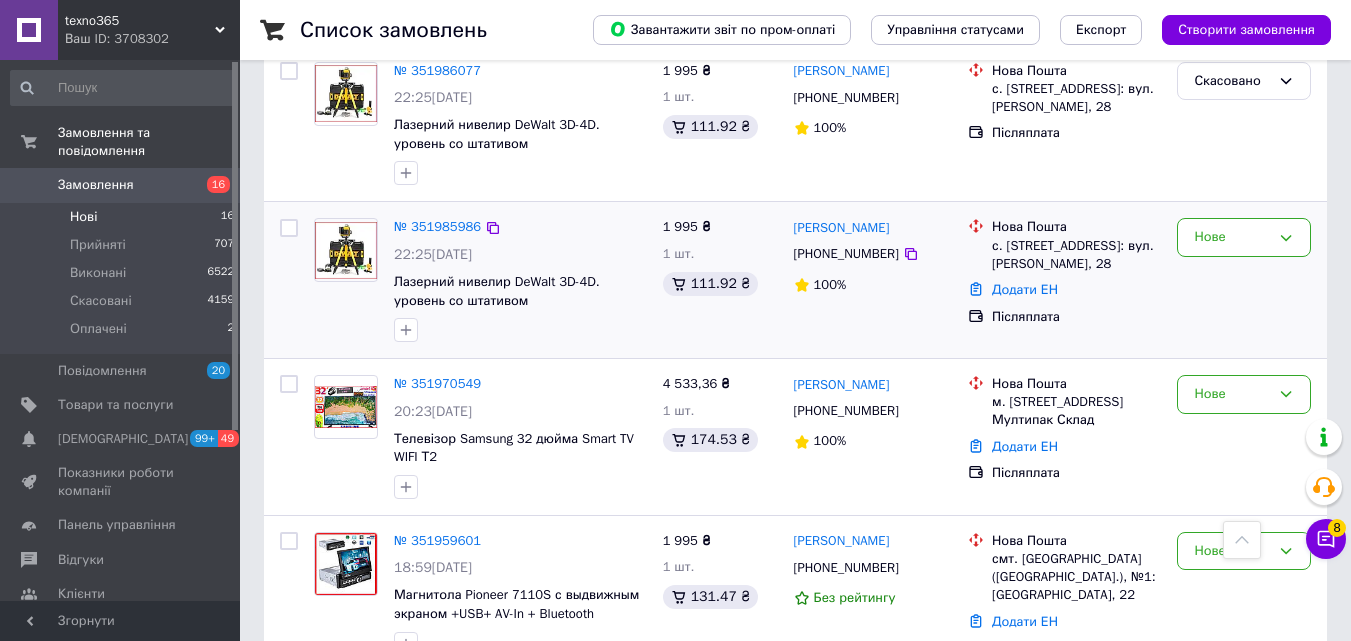 click at bounding box center [520, 330] 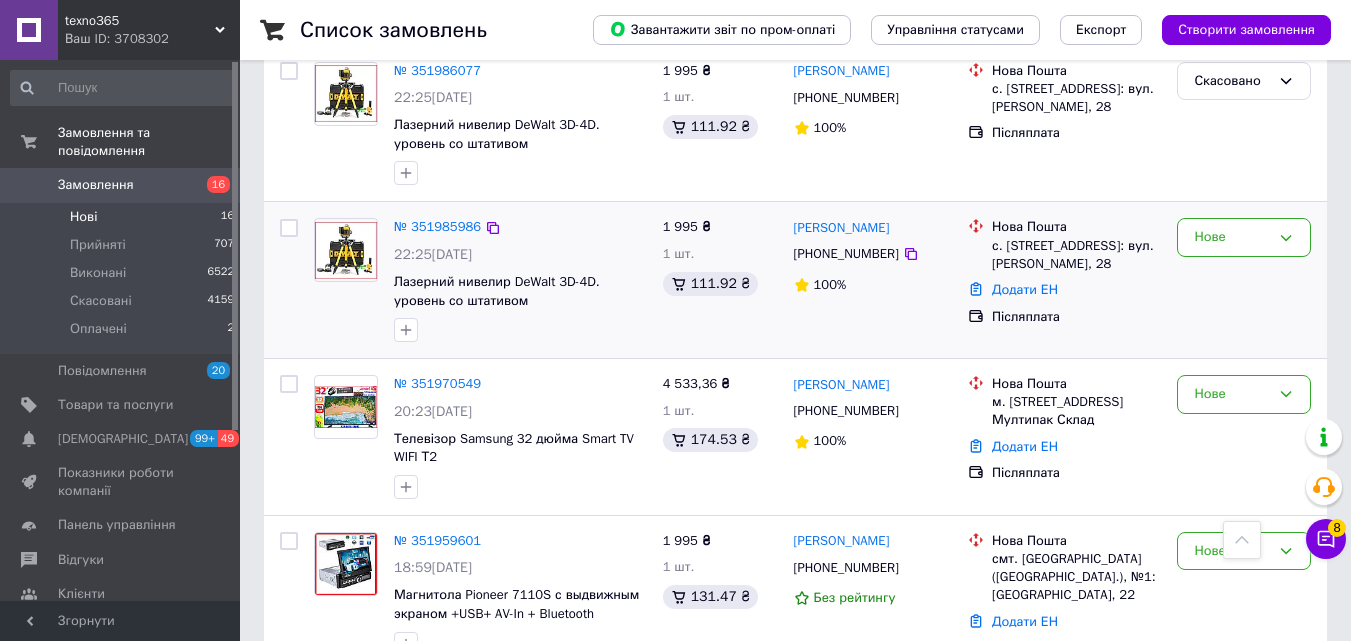 drag, startPoint x: 1068, startPoint y: 282, endPoint x: 786, endPoint y: 228, distance: 287.12366 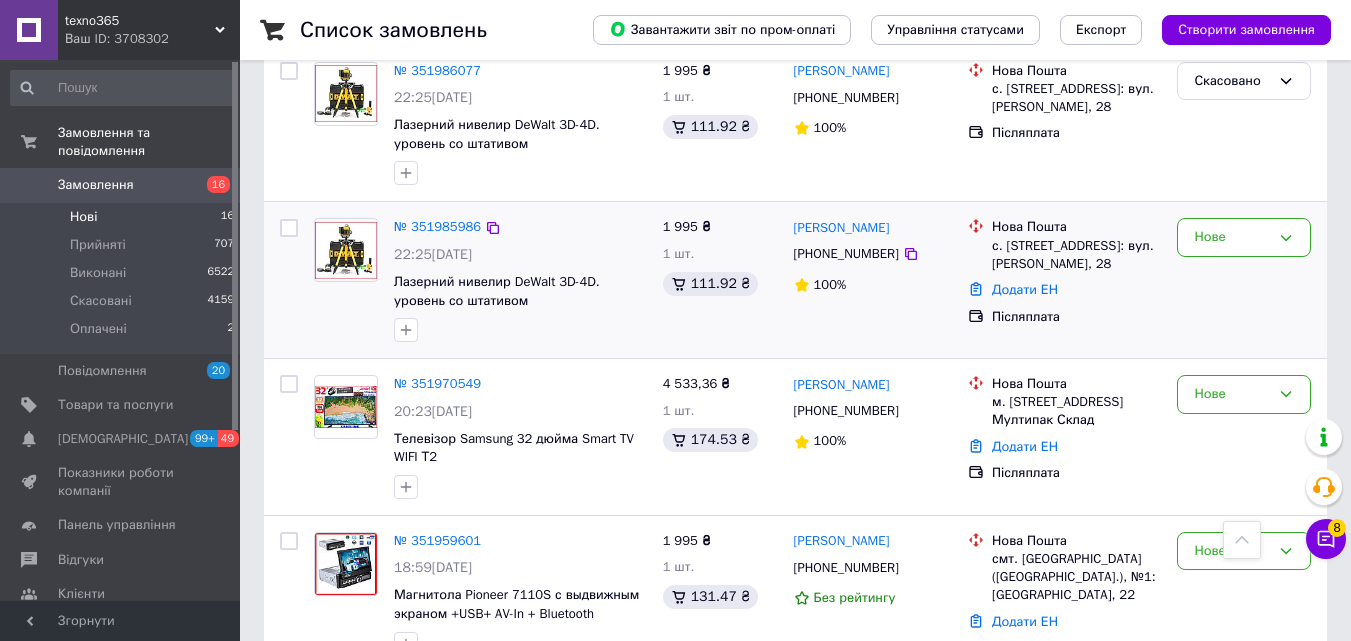 click on "№ 351985986 22:25, 09.07.2025 Лазерний нивелир DeWalt 3D-4D. уровень со штативом 1 995 ₴ 1 шт. 111.92 ₴ Николай Цьомка +380979342292 100% Нова Пошта с. Богданівка (Київська обл., Броварський р-н.), №1: вул. Хоменка, 28 Додати ЕН Післяплата Нове" at bounding box center (795, 280) 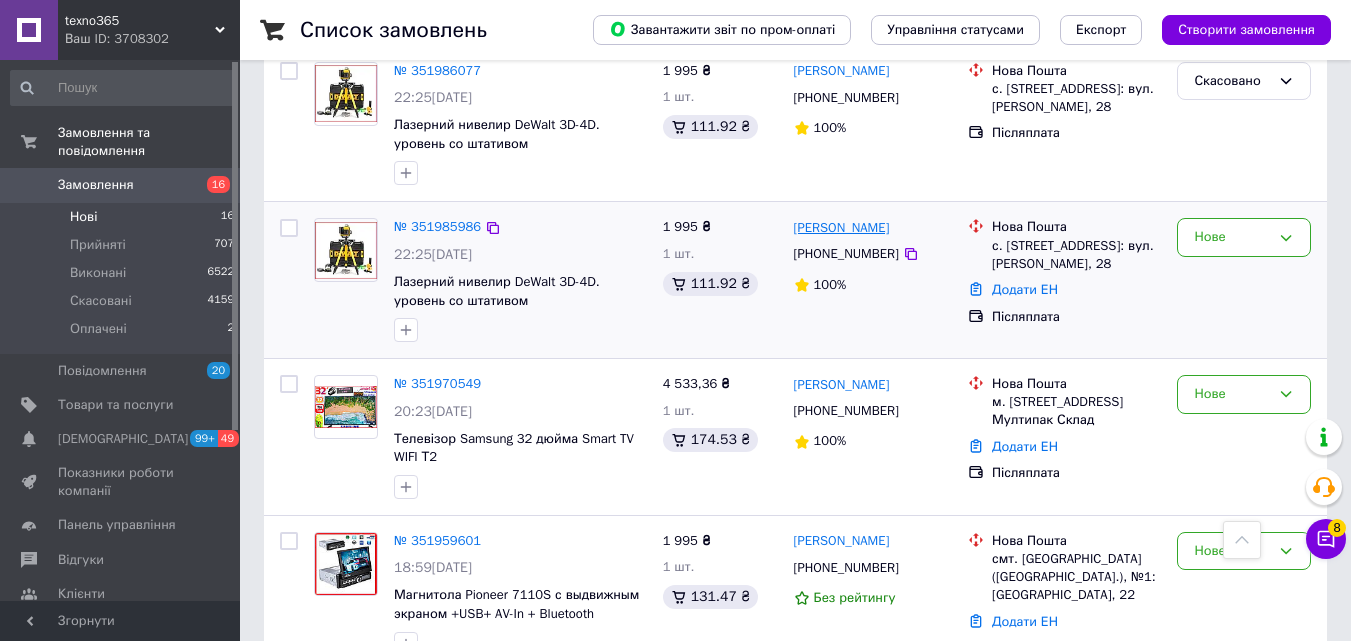 drag, startPoint x: 1073, startPoint y: 285, endPoint x: 794, endPoint y: 229, distance: 284.56458 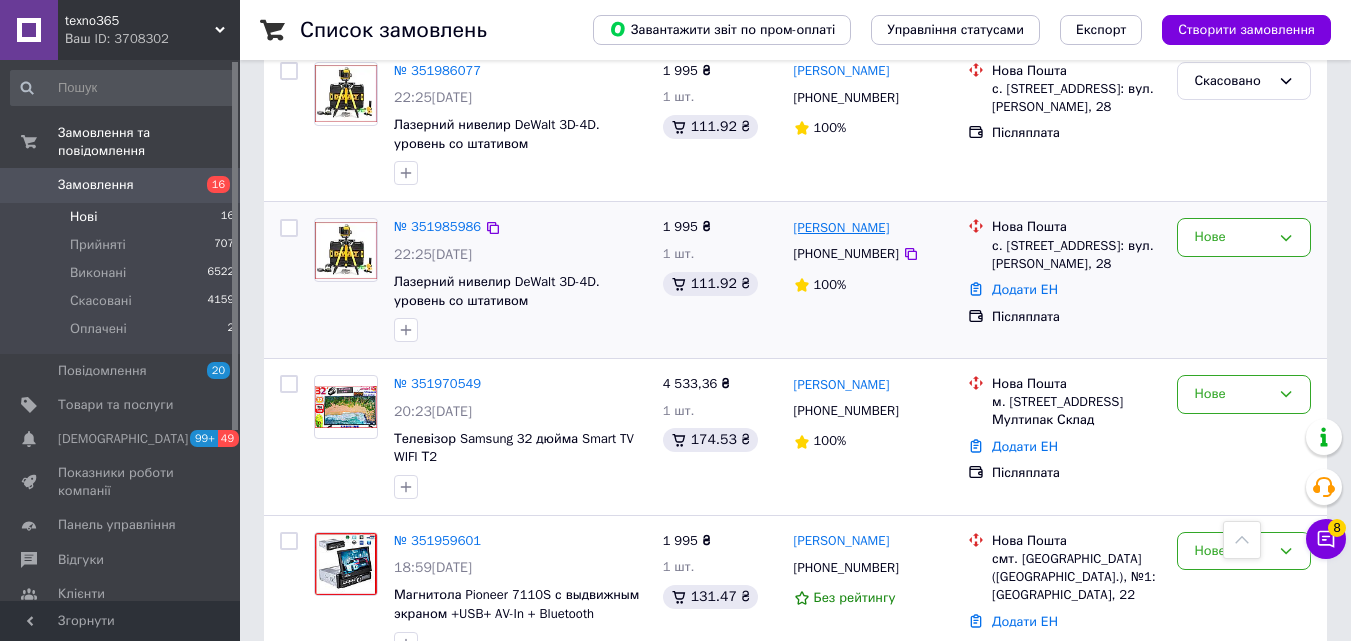 click on "№ 351985986 22:25, 09.07.2025 Лазерний нивелир DeWalt 3D-4D. уровень со штативом 1 995 ₴ 1 шт. 111.92 ₴ Николай Цьомка +380979342292 100% Нова Пошта с. Богданівка (Київська обл., Броварський р-н.), №1: вул. Хоменка, 28 Додати ЕН Післяплата Нове" at bounding box center [795, 280] 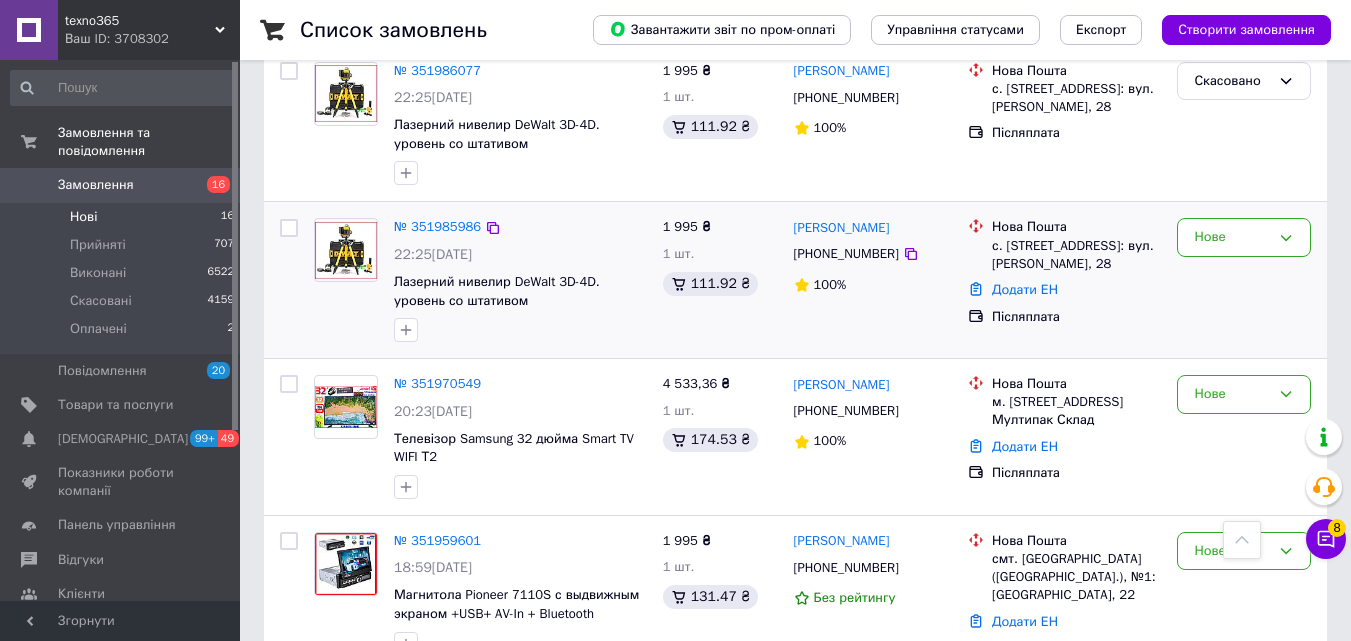 copy on "Николай Цьомка +380979342292 100% Нова Пошта с. Богданівка (Київська обл., Броварський р-н.), №1: вул. Хоменка, 28" 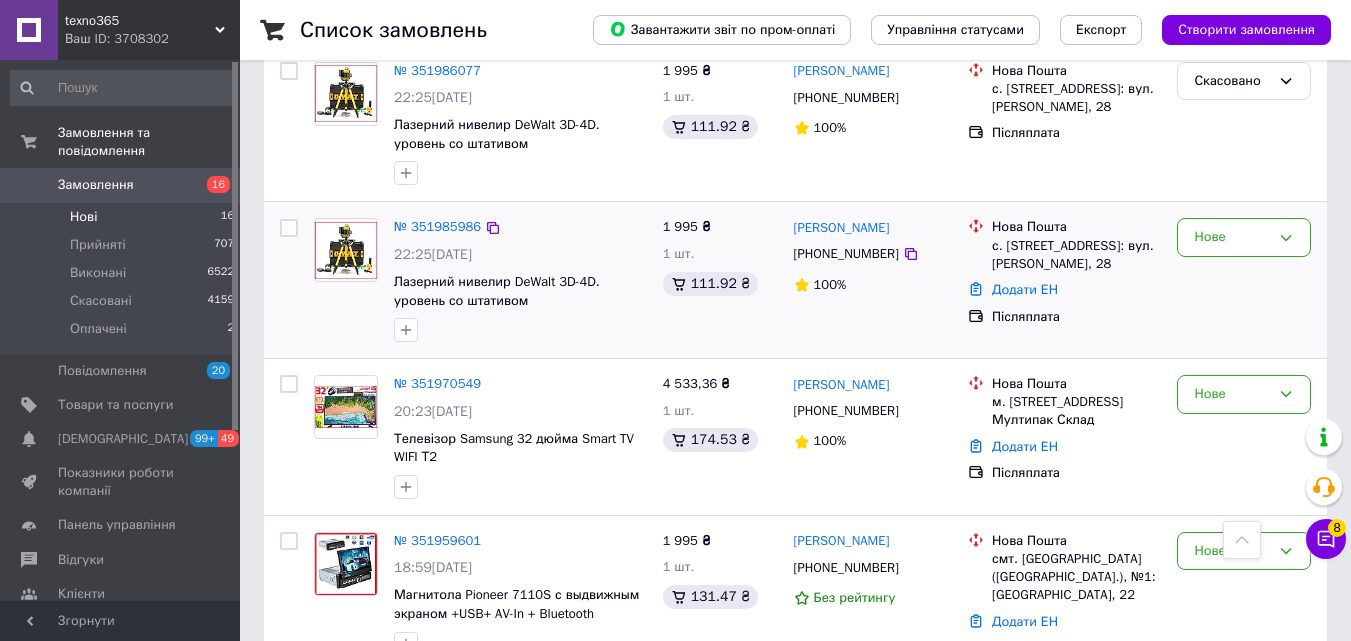 click on "1 995 ₴ 1 шт. 111.92 ₴" at bounding box center (720, 280) 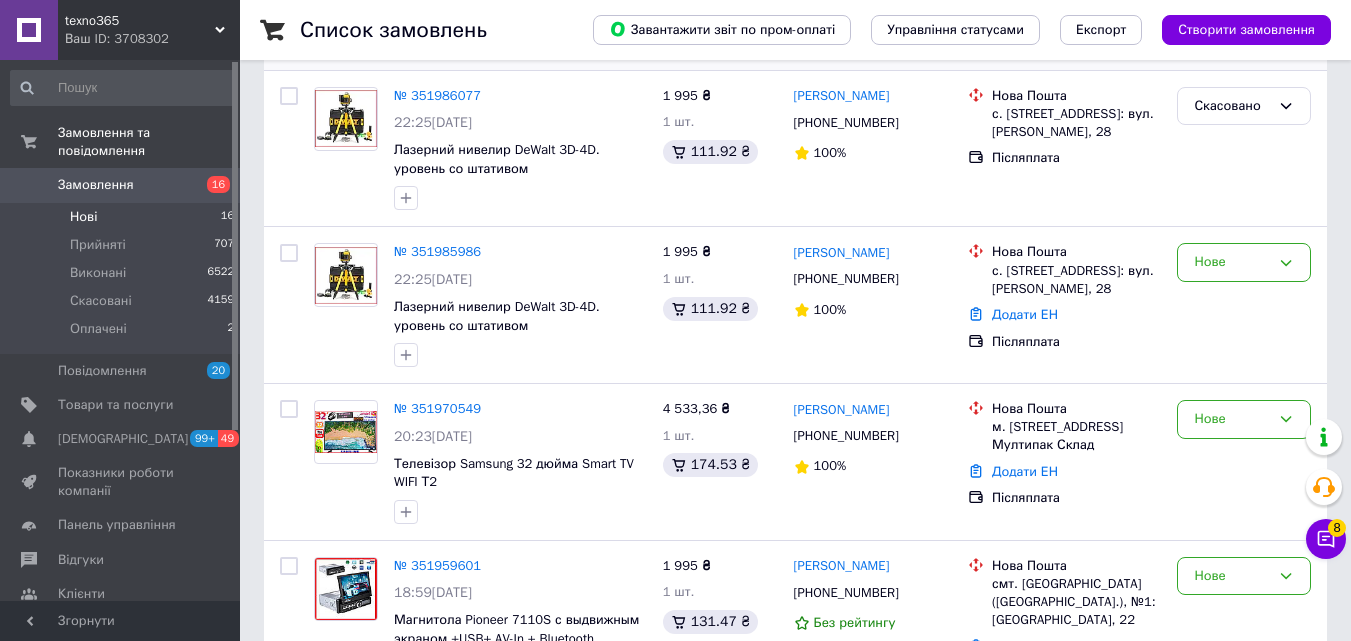 scroll, scrollTop: 400, scrollLeft: 0, axis: vertical 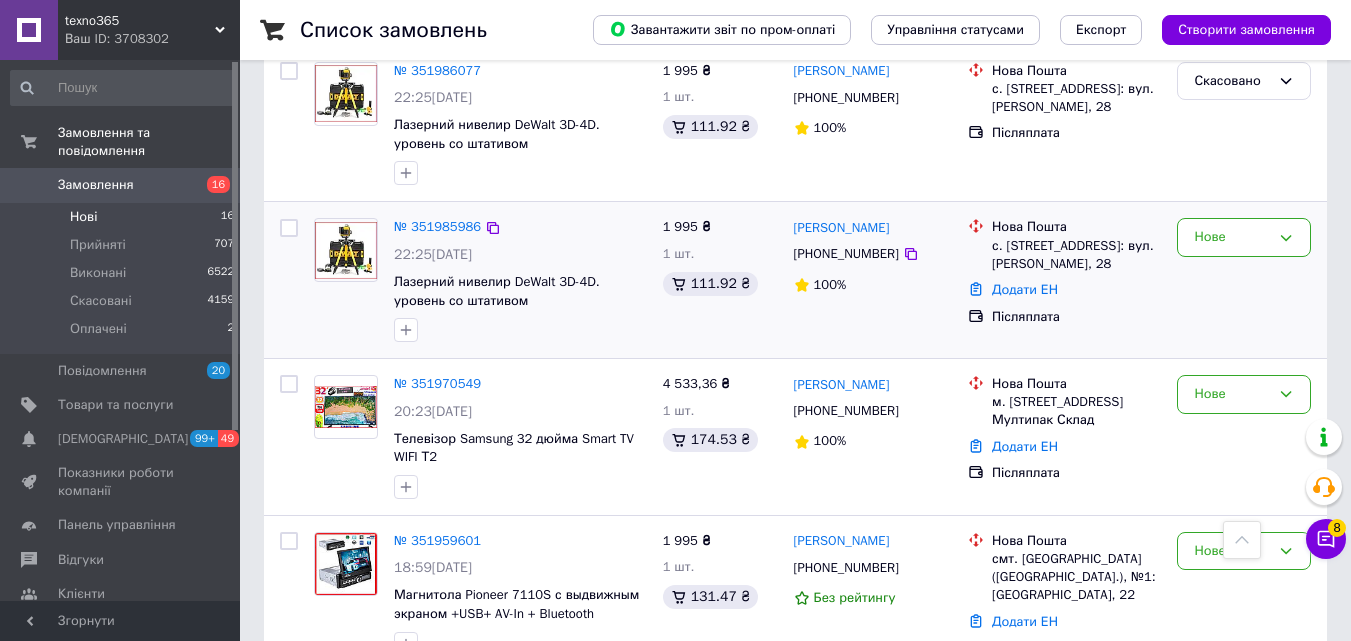 click on "1 995 ₴ 1 шт. 111.92 ₴" at bounding box center (720, 280) 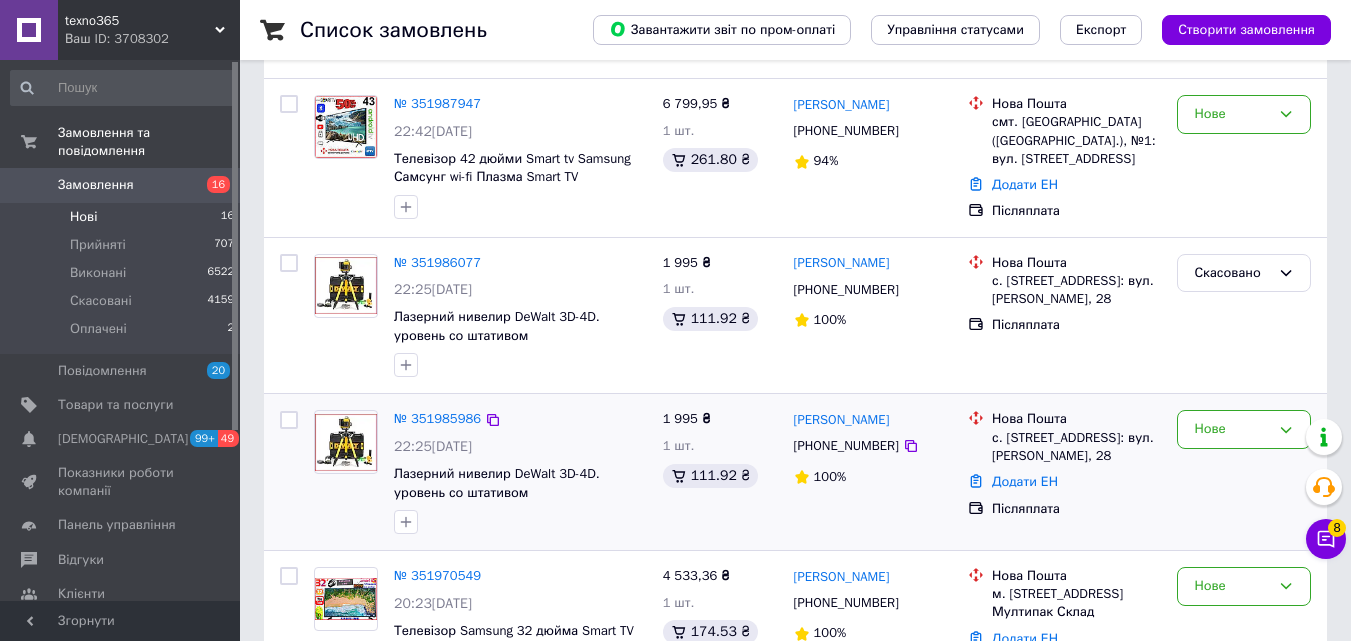 scroll, scrollTop: 200, scrollLeft: 0, axis: vertical 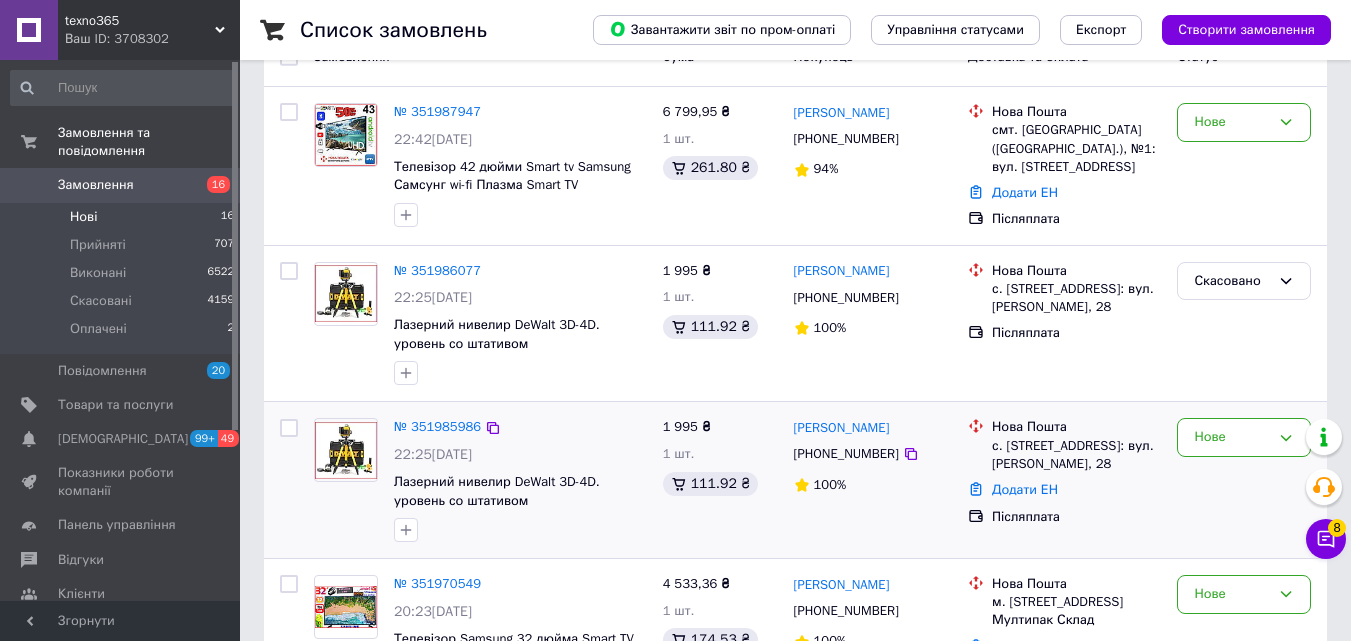 drag, startPoint x: 1066, startPoint y: 486, endPoint x: 789, endPoint y: 422, distance: 284.2974 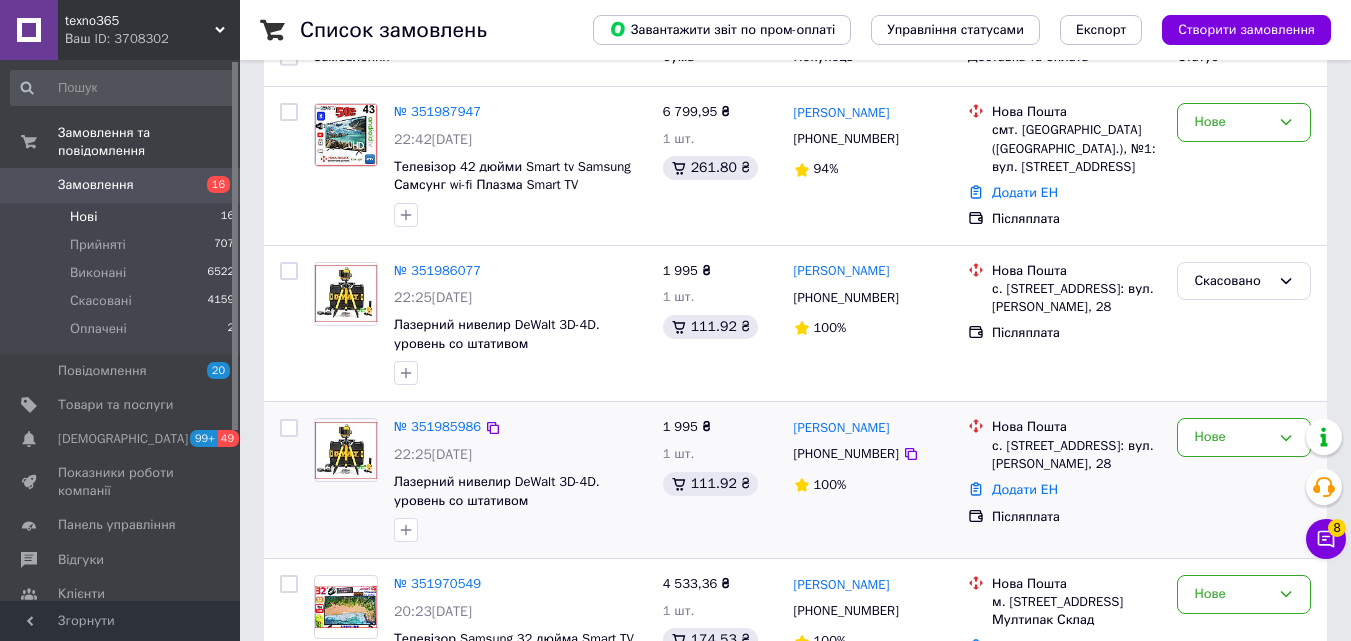 click on "№ 351985986 22:25, 09.07.2025 Лазерний нивелир DeWalt 3D-4D. уровень со штативом 1 995 ₴ 1 шт. 111.92 ₴ Николай Цьомка +380979342292 100% Нова Пошта с. Богданівка (Київська обл., Броварський р-н.), №1: вул. Хоменка, 28 Додати ЕН Післяплата Нове" at bounding box center [795, 480] 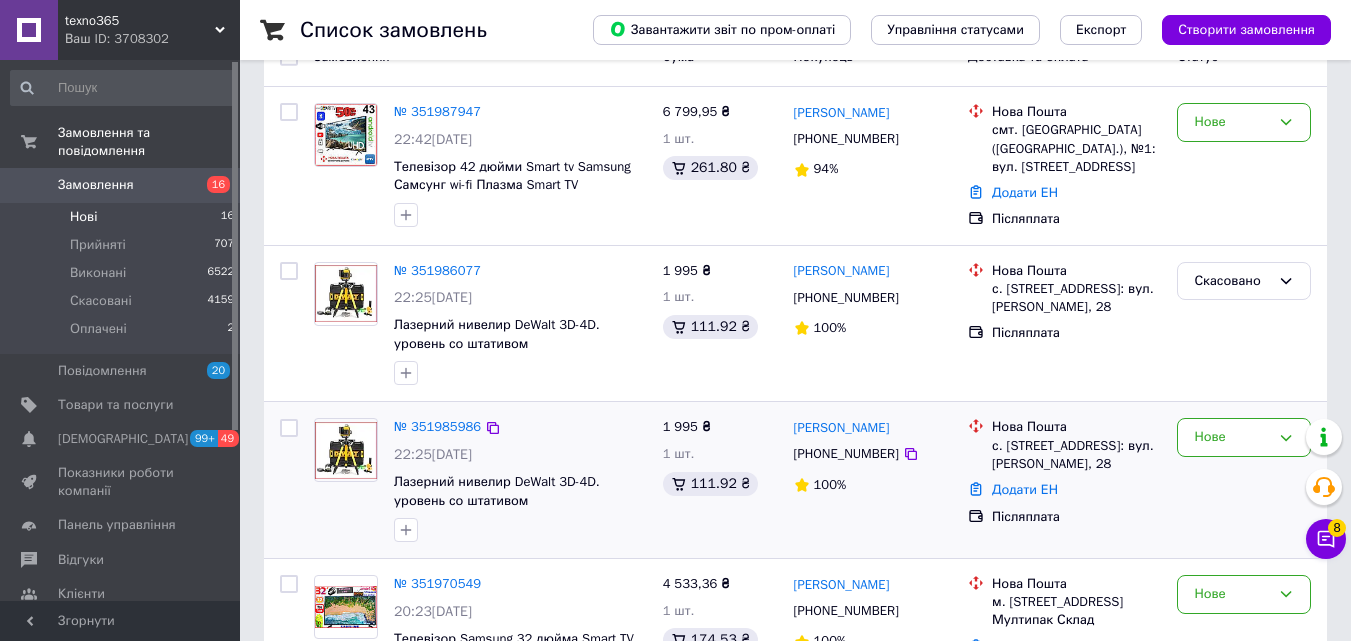 drag, startPoint x: 1074, startPoint y: 483, endPoint x: 790, endPoint y: 429, distance: 289.08823 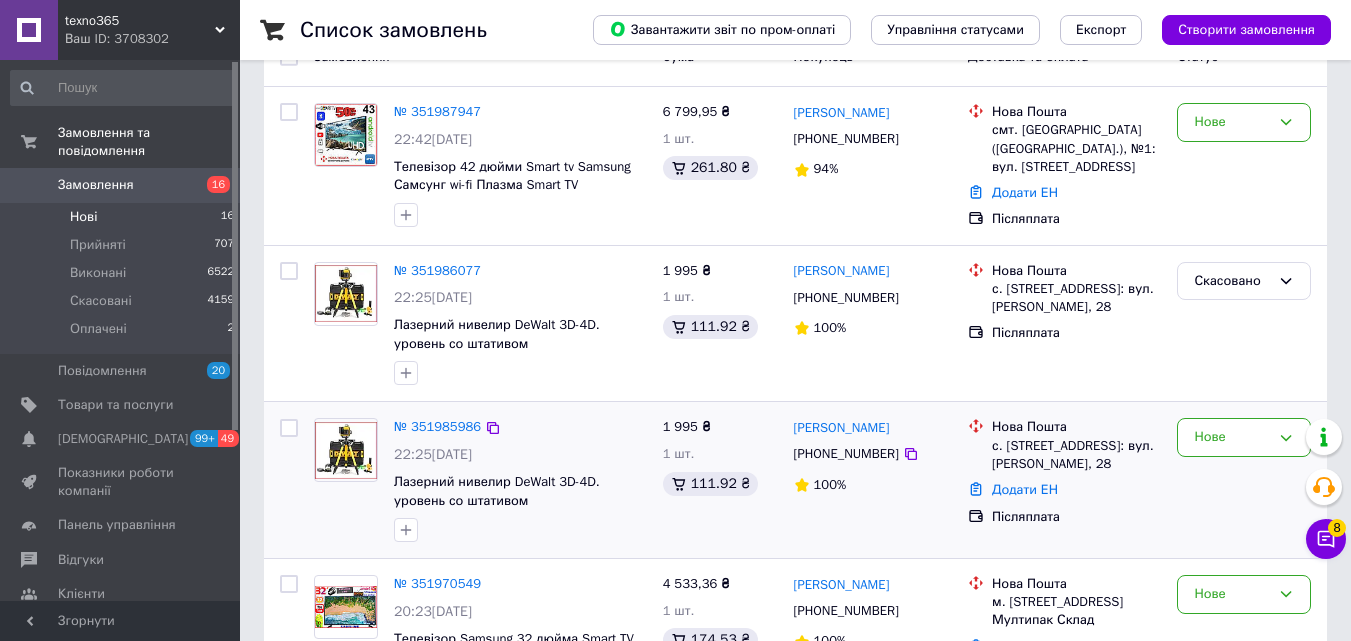 click on "№ 351985986 22:25, 09.07.2025 Лазерний нивелир DeWalt 3D-4D. уровень со штативом 1 995 ₴ 1 шт. 111.92 ₴ Николай Цьомка +380979342292 100% Нова Пошта с. Богданівка (Київська обл., Броварський р-н.), №1: вул. Хоменка, 28 Додати ЕН Післяплата Нове" at bounding box center [795, 480] 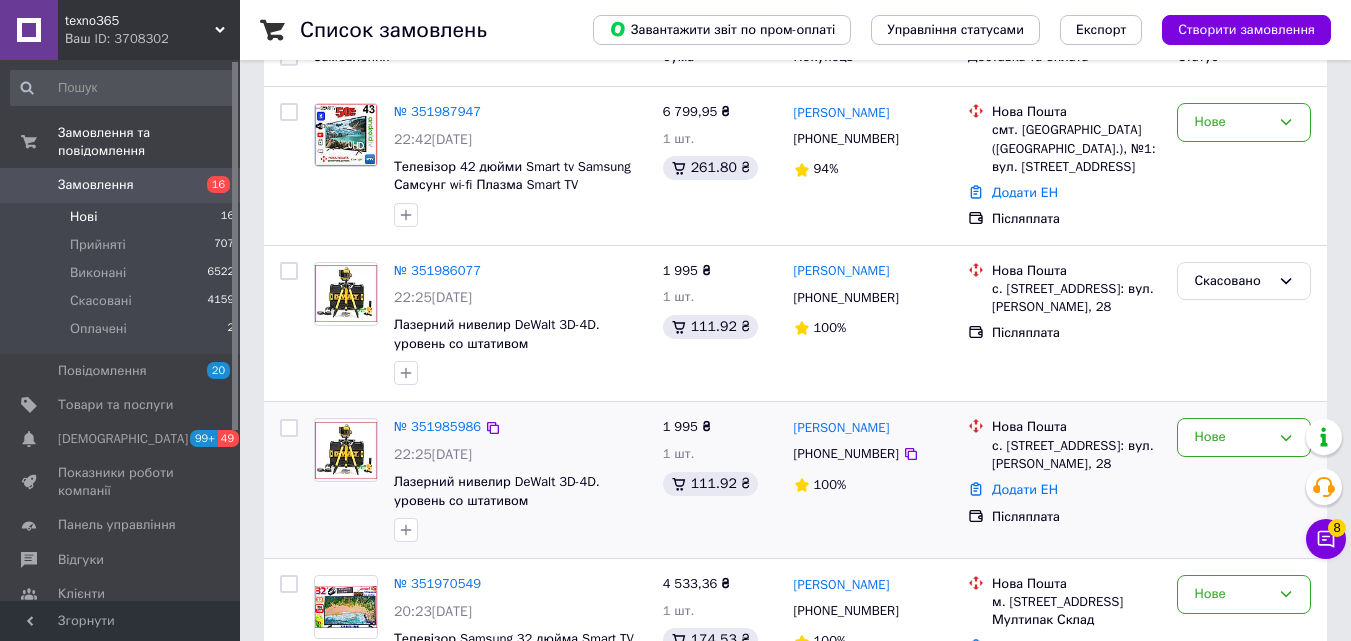 copy on "Николай Цьомка +380979342292 100% Нова Пошта с. Богданівка (Київська обл., Броварський р-н.), №1: вул. Хоменка, 28" 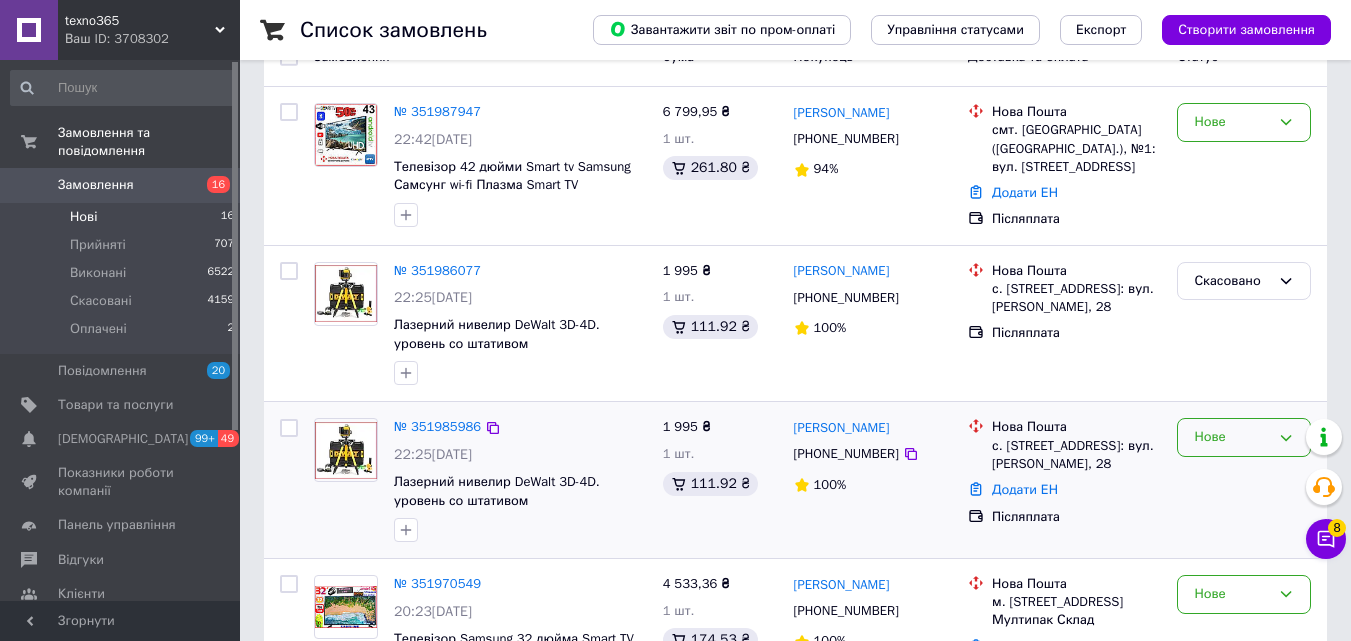 click on "Нове" at bounding box center (1232, 437) 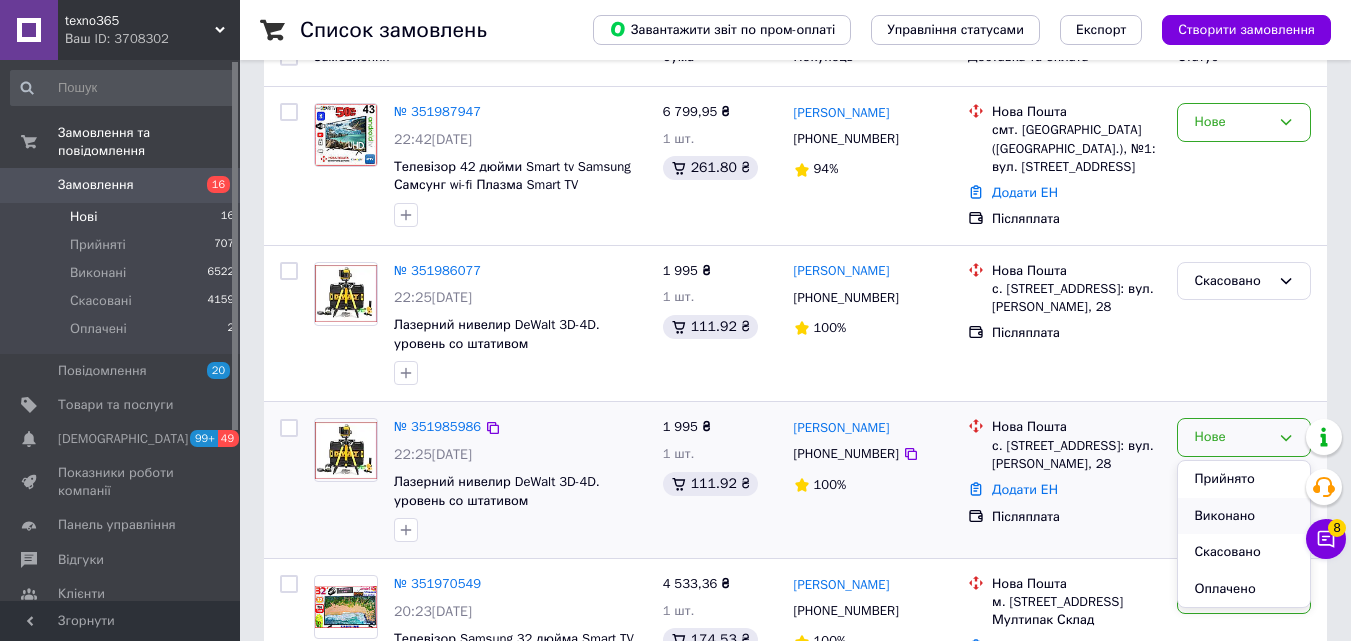 click on "Виконано" at bounding box center [1244, 516] 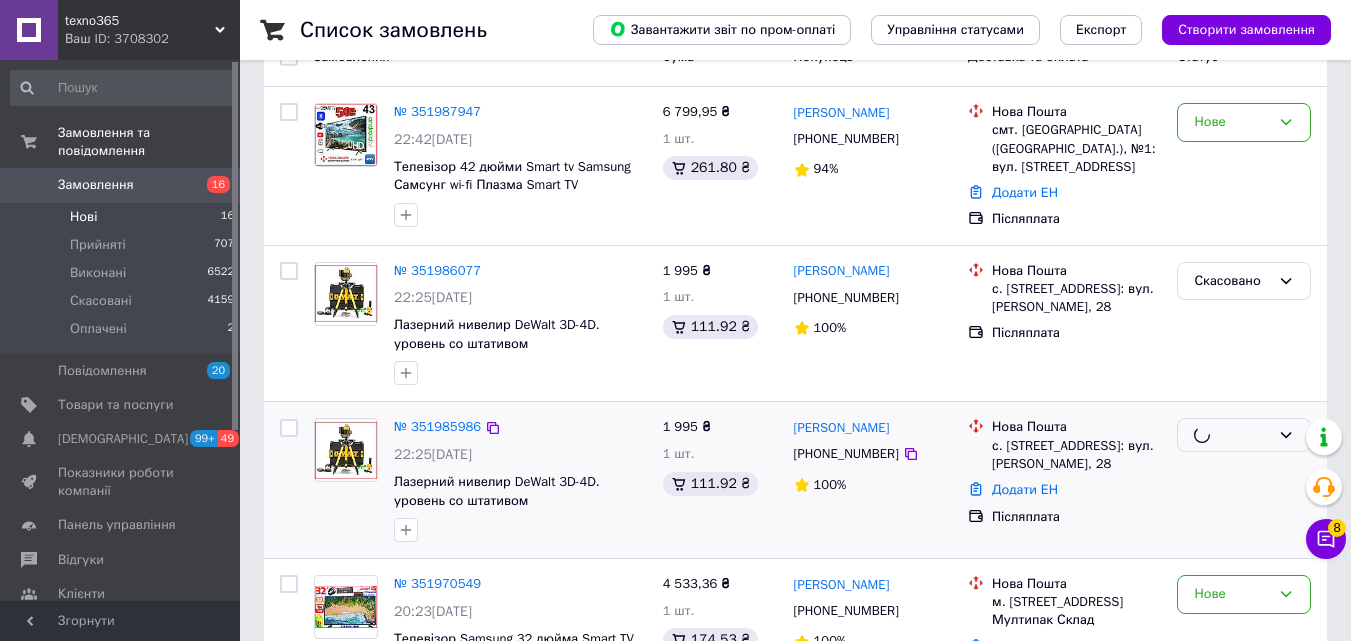 click on "Николай Цьомка +380979342292 100%" at bounding box center [873, 480] 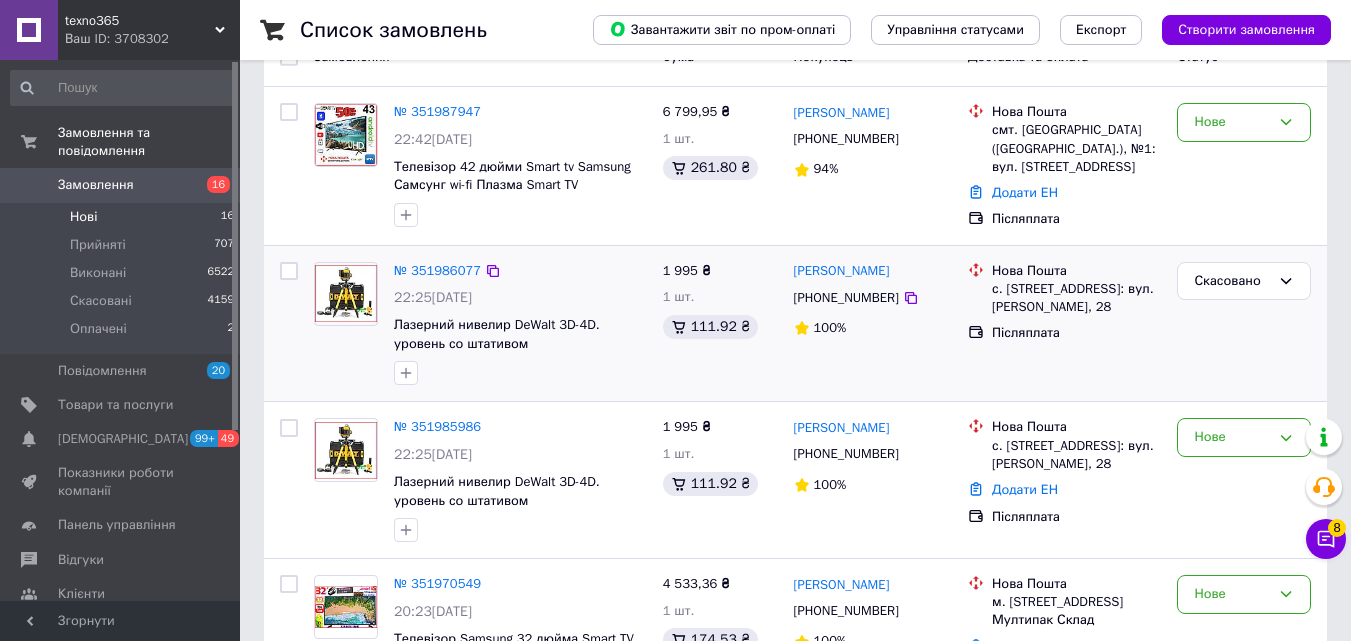 scroll, scrollTop: 300, scrollLeft: 0, axis: vertical 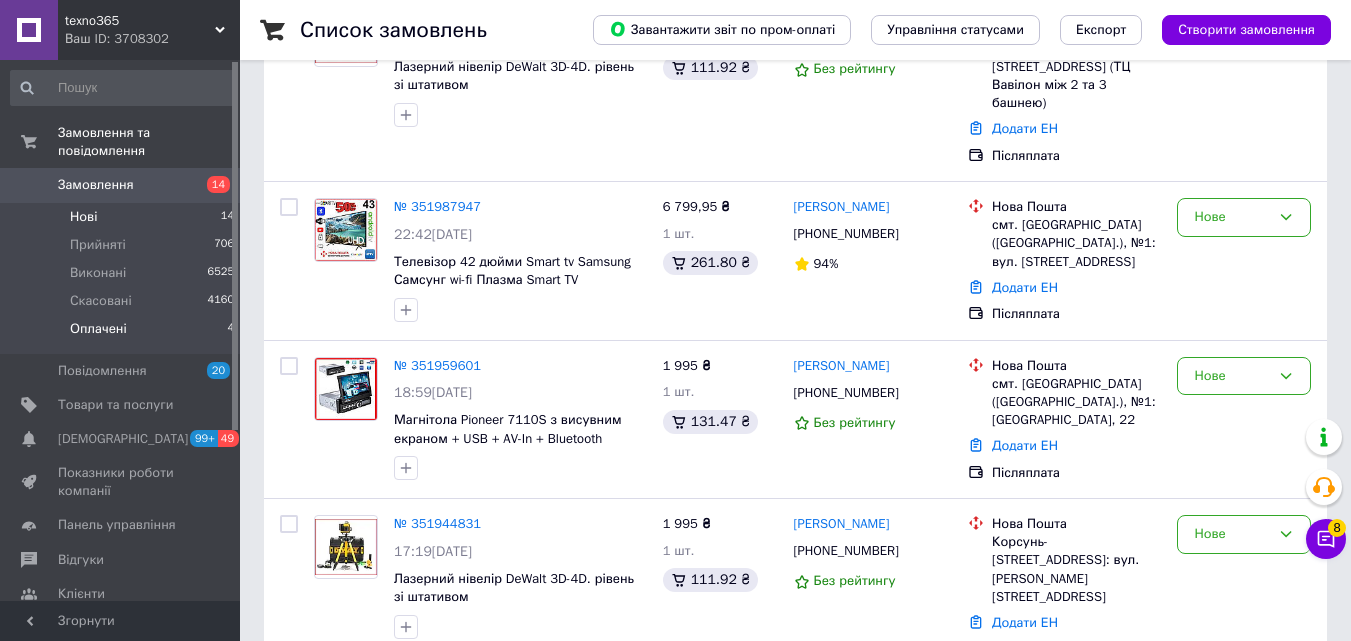 click on "Оплачені 4" at bounding box center [123, 334] 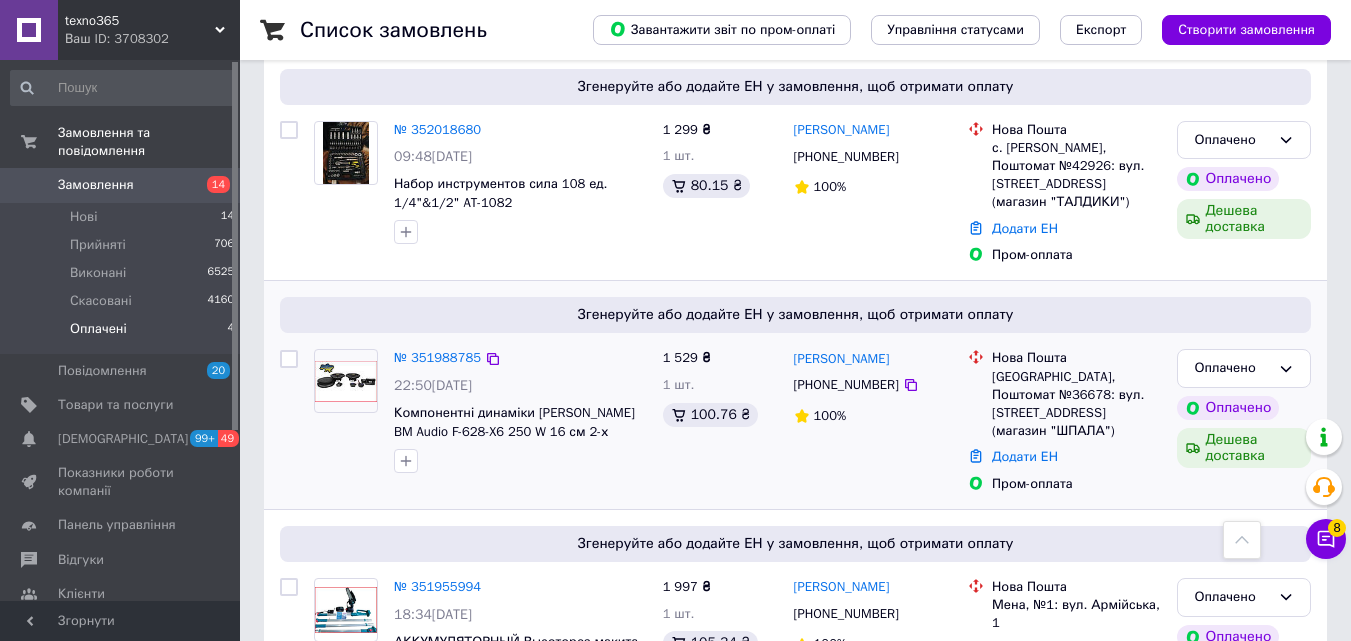 scroll, scrollTop: 309, scrollLeft: 0, axis: vertical 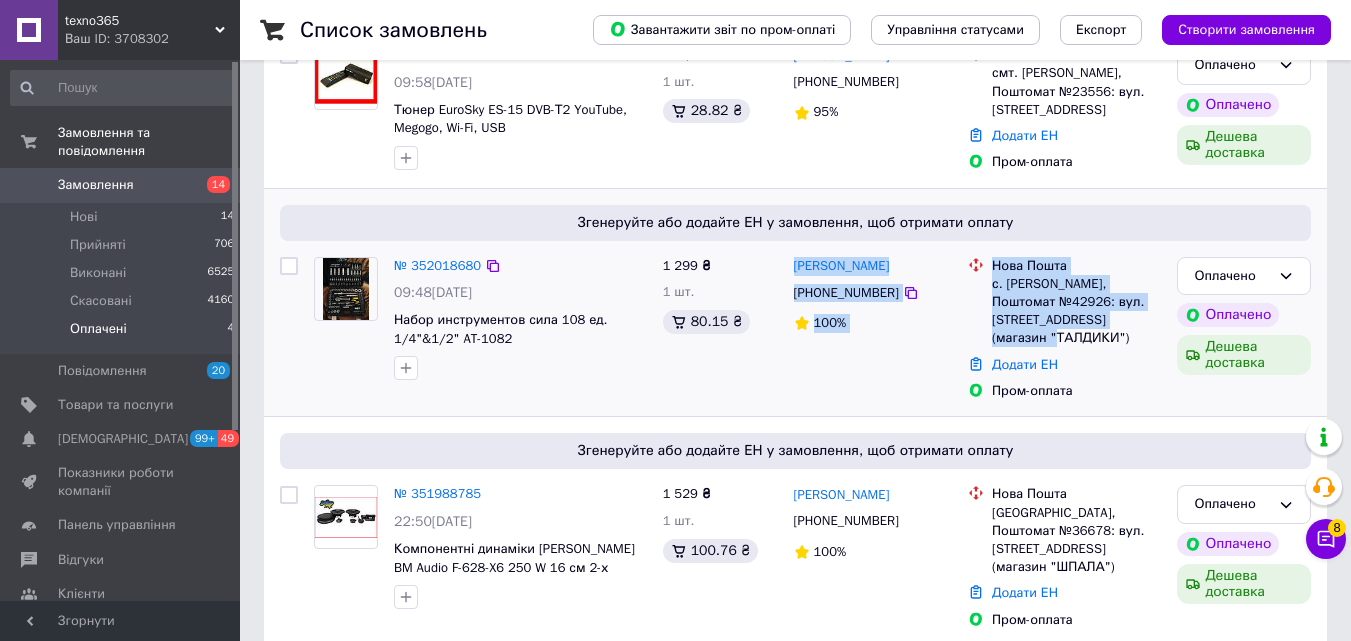 drag, startPoint x: 1151, startPoint y: 316, endPoint x: 790, endPoint y: 268, distance: 364.17715 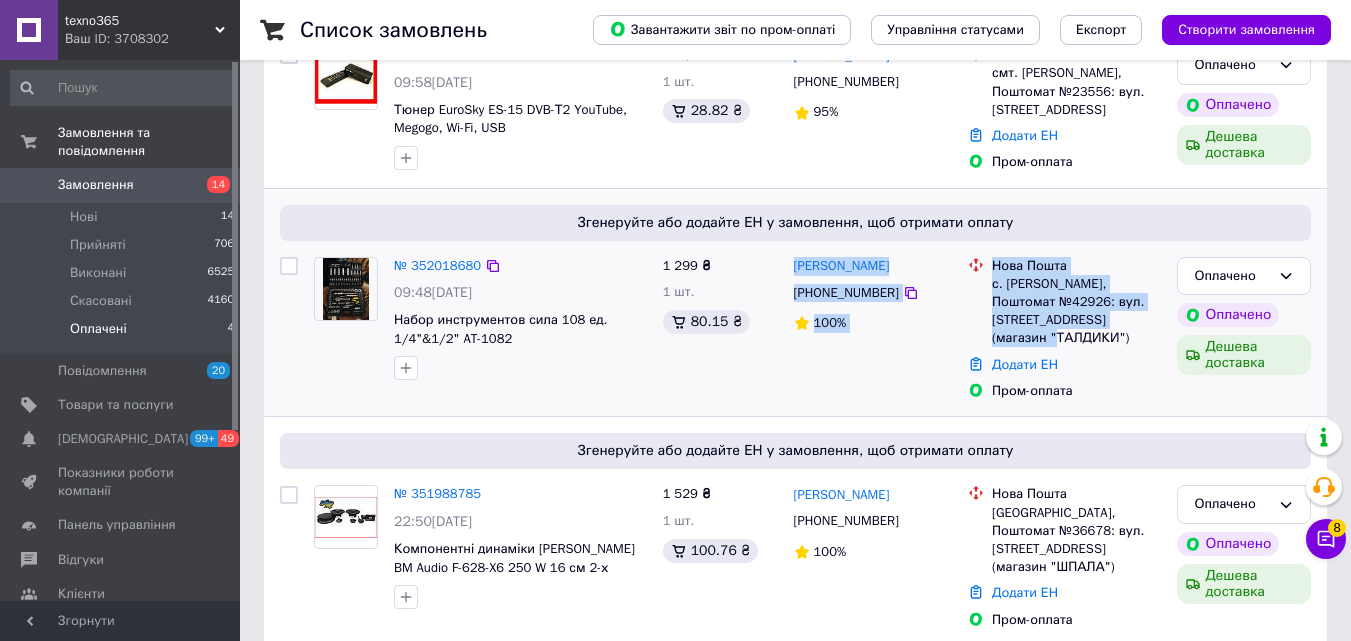 click on "№ 352018680 09:48, 10.07.2025 Набор инструментов сила 108 ед. 1/4"&1/2" AT-1082 1 299 ₴ 1 шт. 80.15 ₴ Іван Хабло +380678511578 100% Нова Пошта с. Худяки, Поштомат №42926: вул. Черкаська, 45А (магазин "ТАЛДИКИ") Додати ЕН Пром-оплата Оплачено Оплачено Дешева доставка" at bounding box center [795, 329] 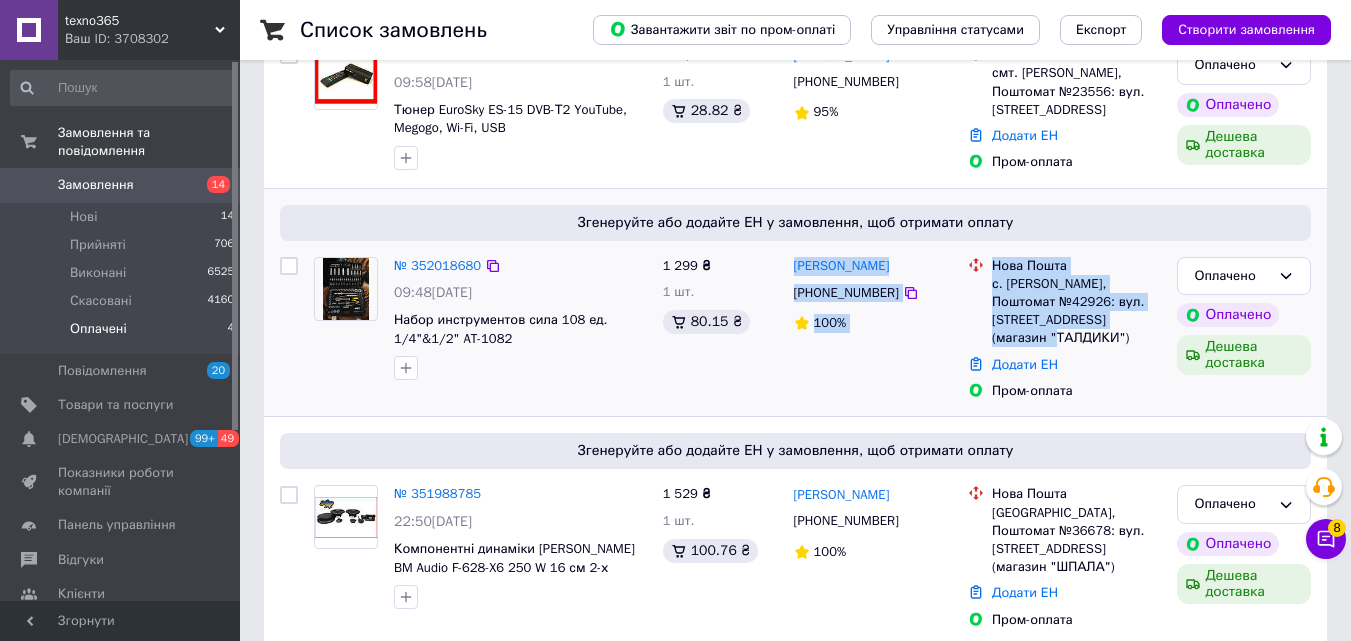 copy on "Іван Хабло +380678511578 100% Нова Пошта с. Худяки, Поштомат №42926: вул. Черкаська, 45А (магазин "ТАЛДИКИ")" 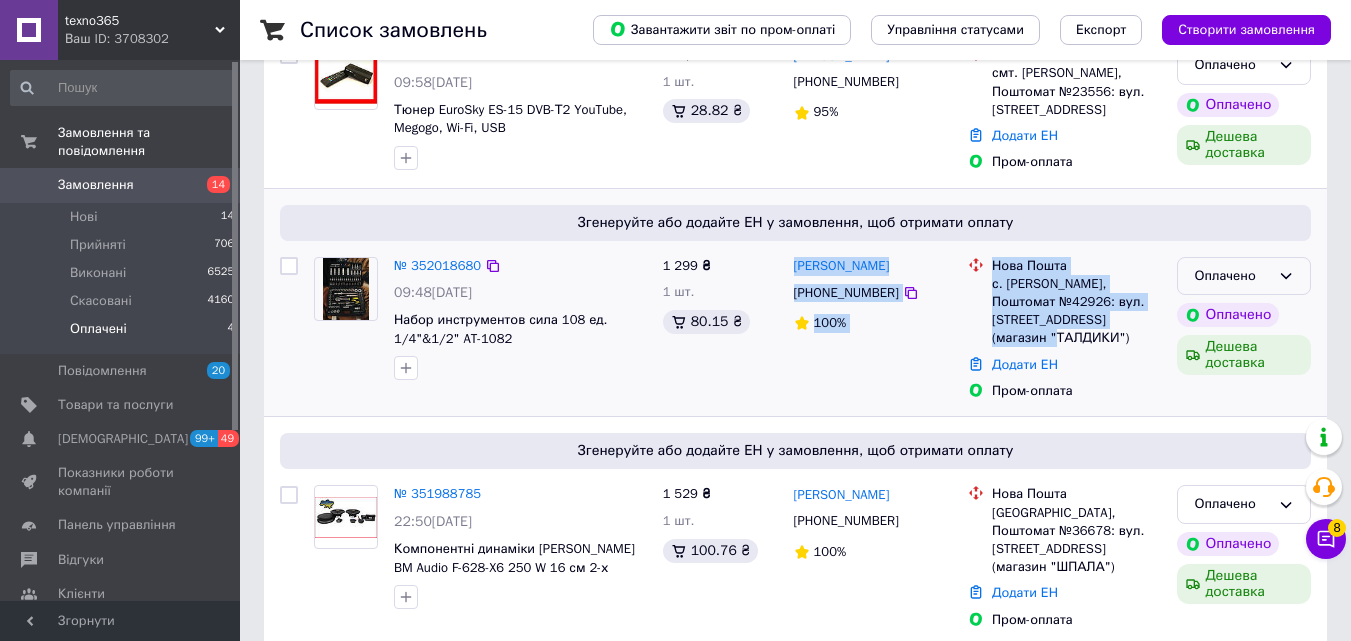 click on "Оплачено" at bounding box center (1232, 276) 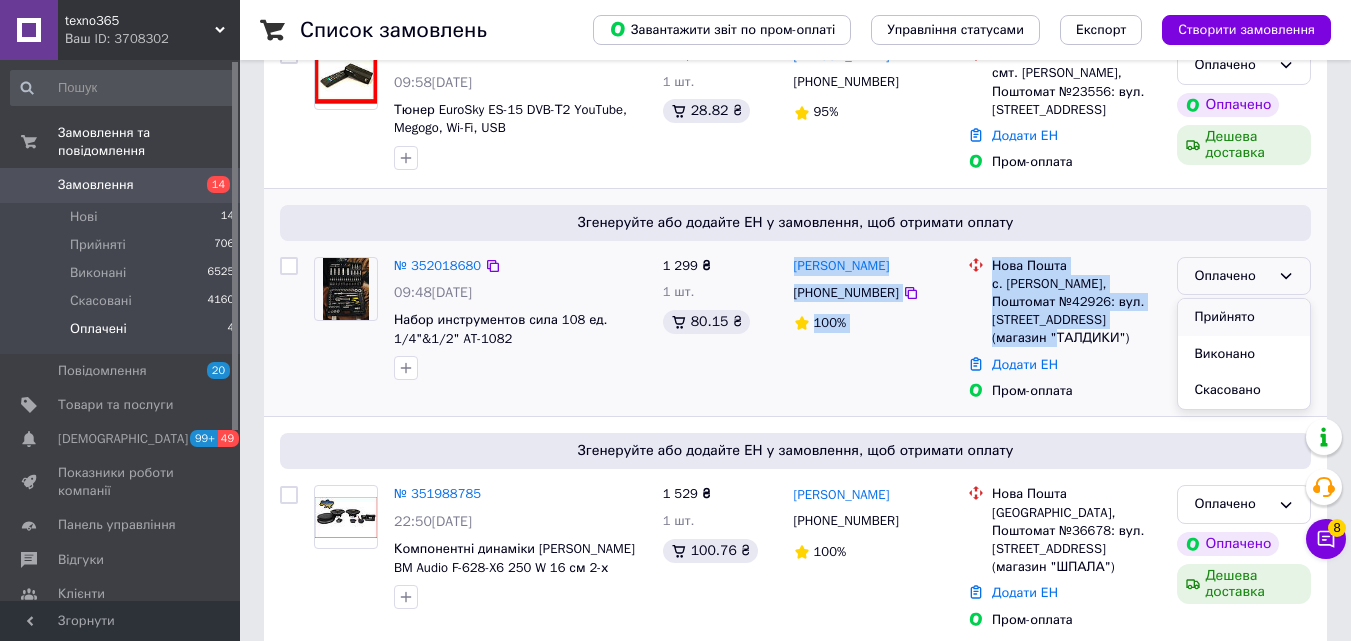 click on "Прийнято" at bounding box center (1244, 317) 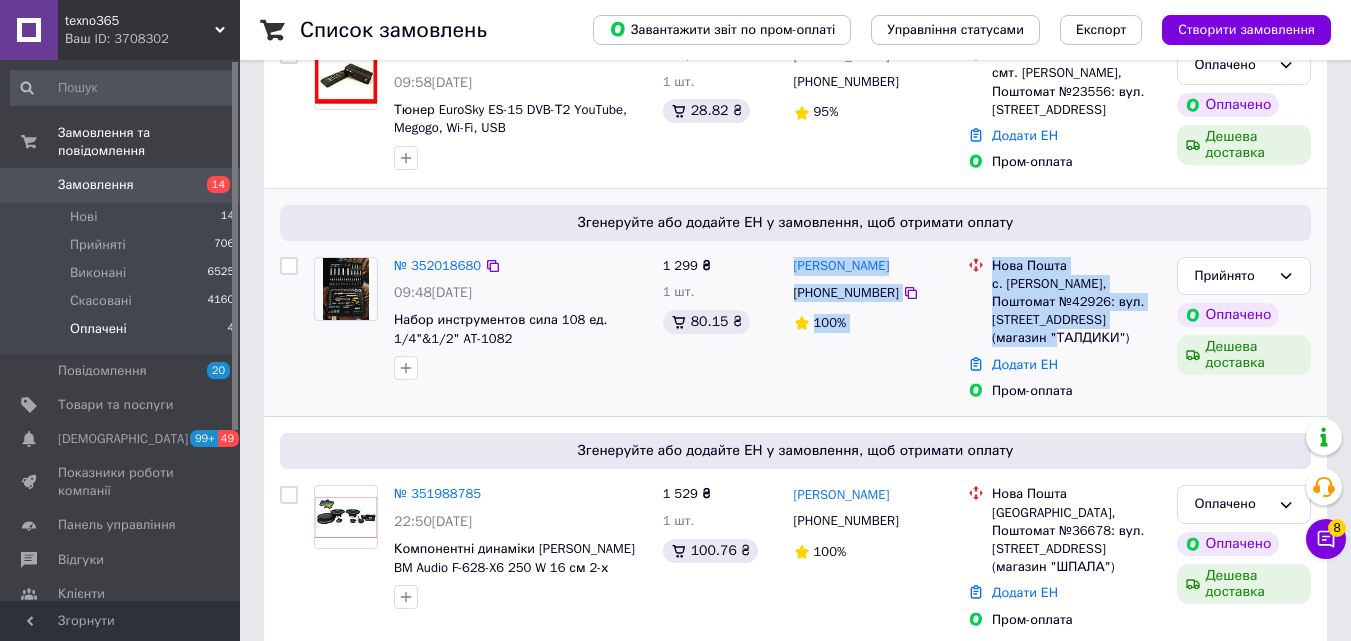 scroll, scrollTop: 209, scrollLeft: 0, axis: vertical 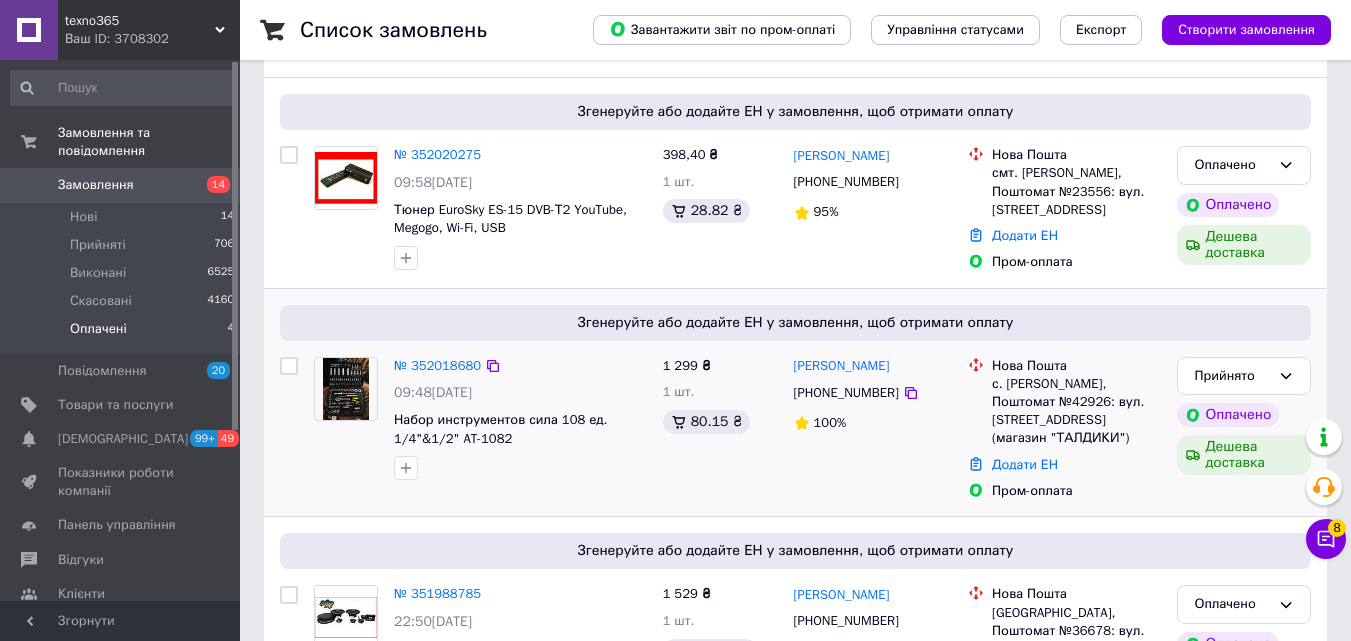 click on "№ 352018680 09:48, 10.07.2025 Набор инструментов сила 108 ед. 1/4"&1/2" AT-1082" at bounding box center [480, 429] 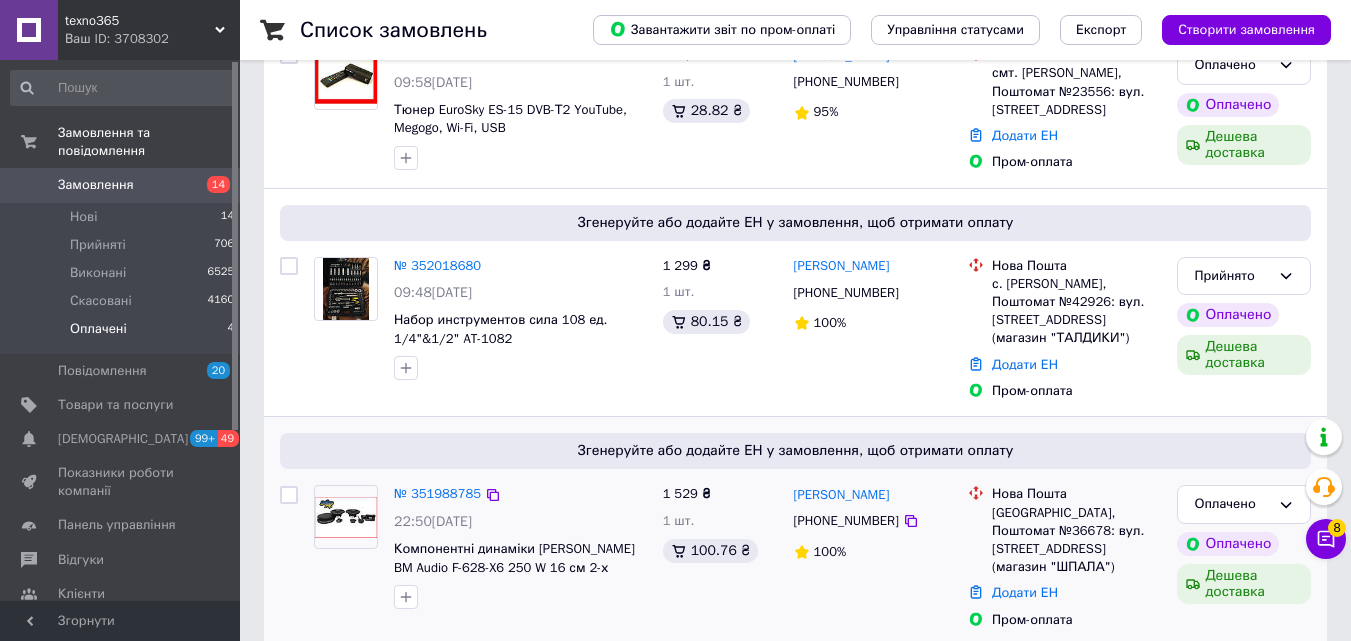 scroll, scrollTop: 0, scrollLeft: 0, axis: both 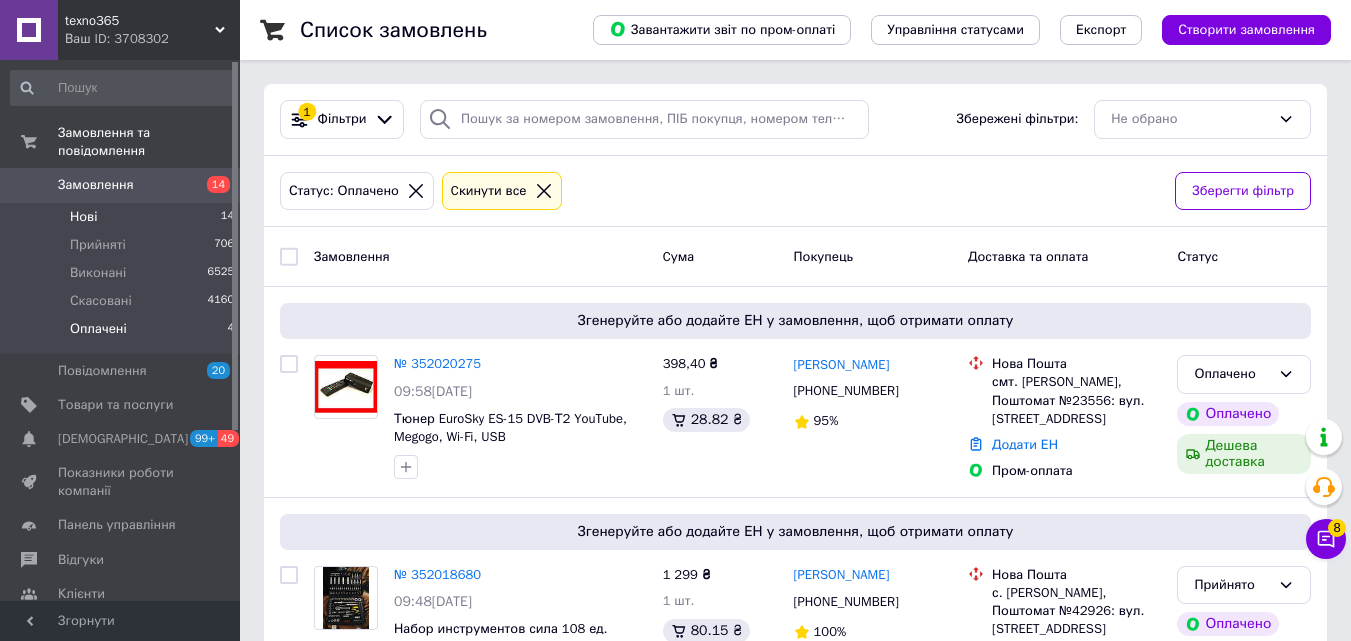 click on "Нові 14" at bounding box center [123, 217] 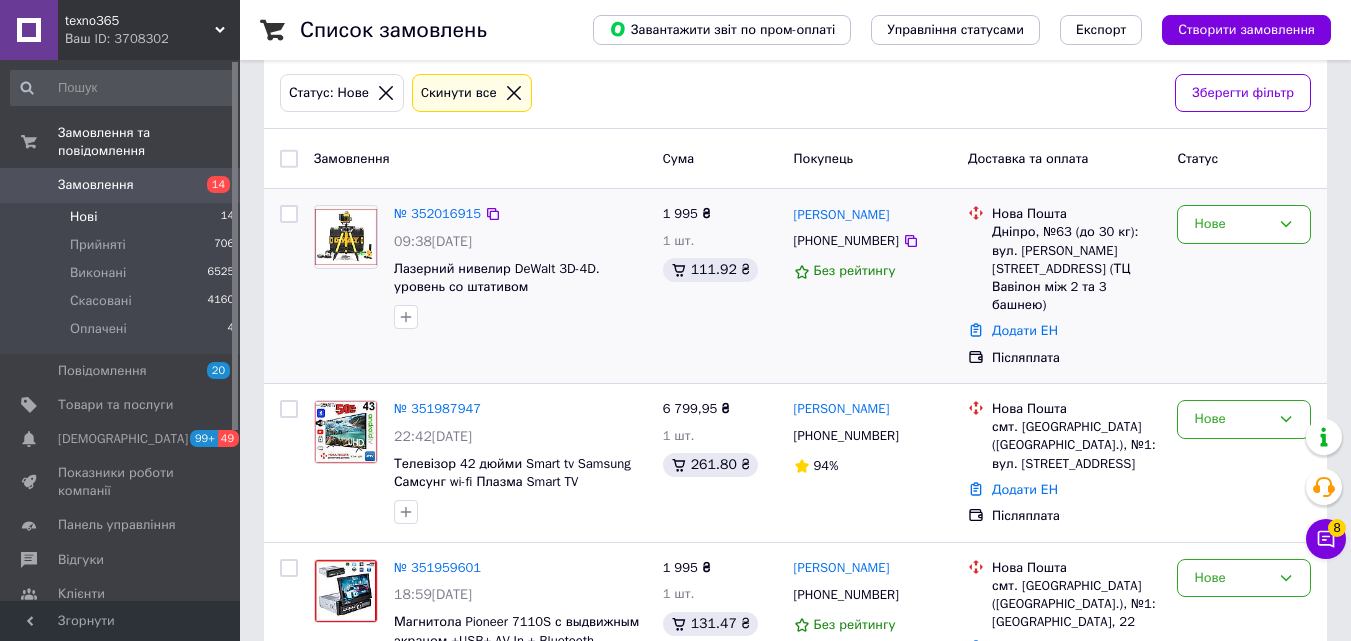 scroll, scrollTop: 0, scrollLeft: 0, axis: both 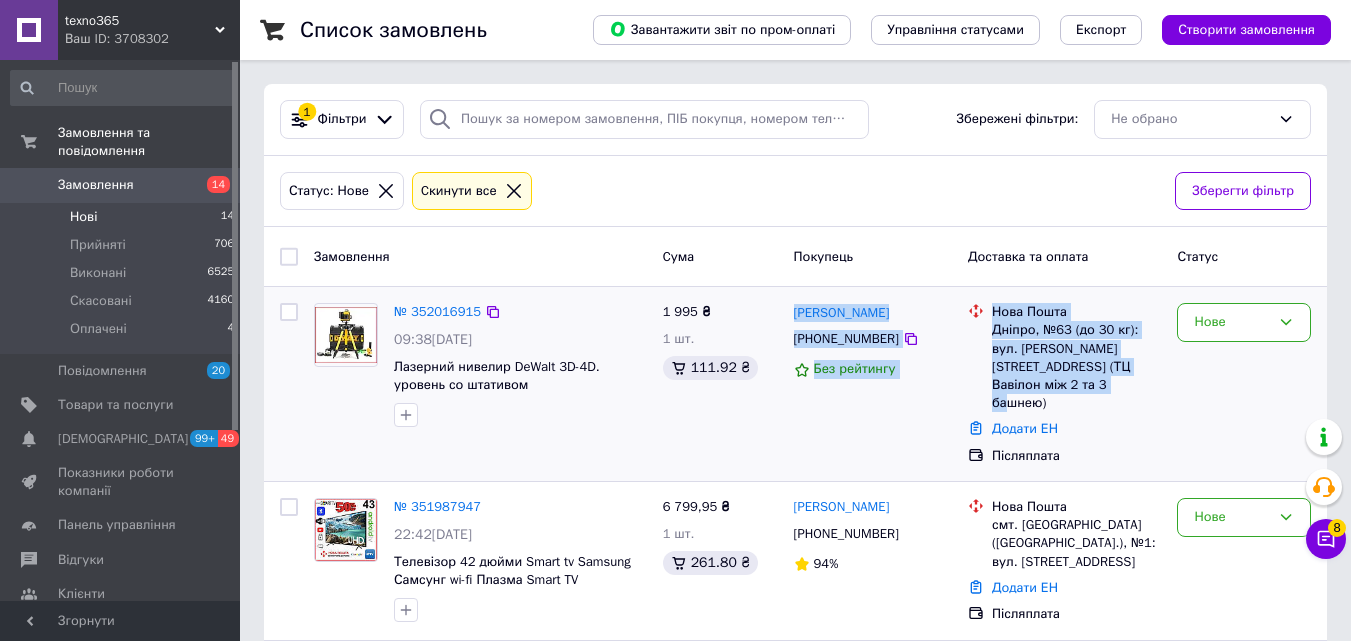 drag, startPoint x: 1071, startPoint y: 384, endPoint x: 785, endPoint y: 317, distance: 293.74307 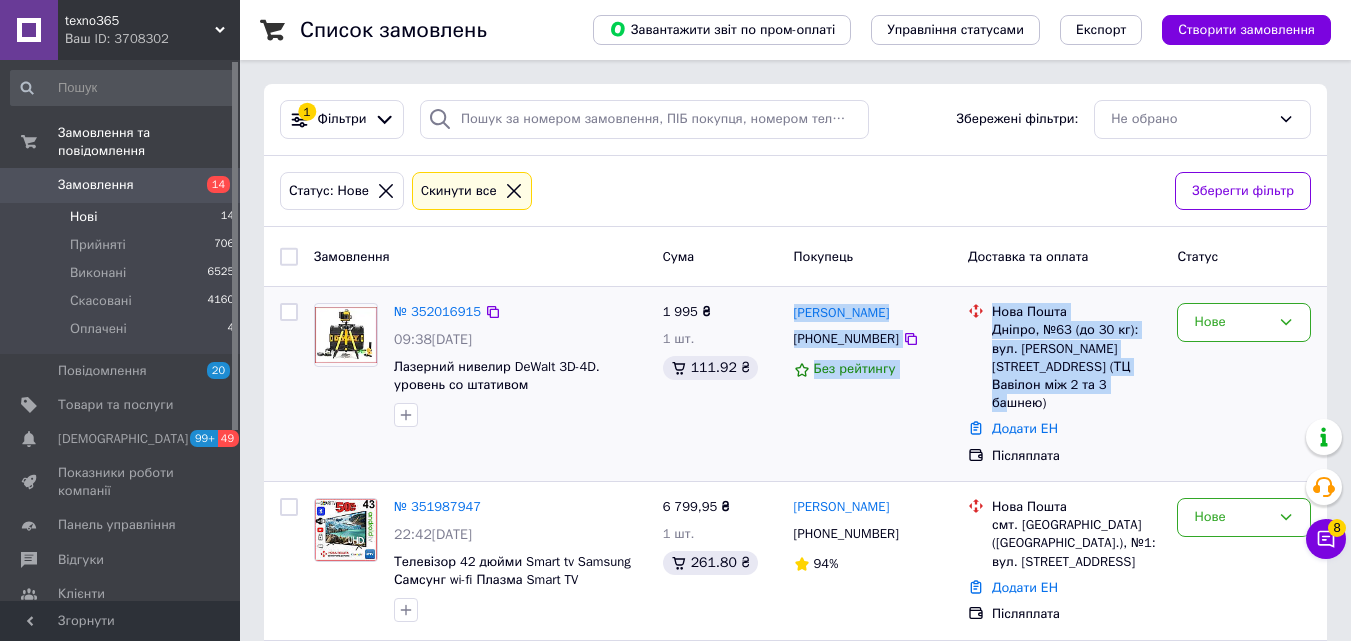 click on "№ 352016915 09:38, 10.07.2025 Лазерний нивелир DeWalt 3D-4D. уровень со штативом 1 995 ₴ 1 шт. 111.92 ₴ Сергей Гудков +380679753006 Без рейтингу Нова Пошта Дніпро, №63 (до 30 кг): вул. Маршала Малиновського, 2 (ТЦ Вавілон між 2 та 3 башнею) Додати ЕН Післяплата Нове" at bounding box center [795, 384] 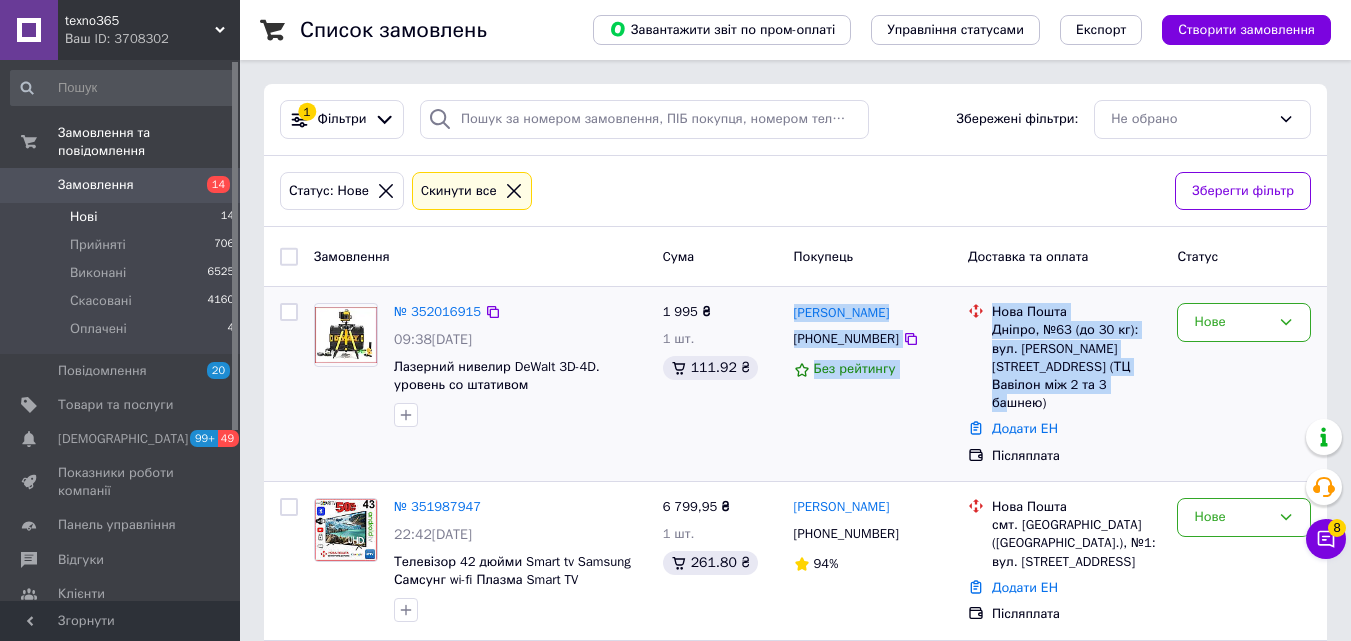 click on "1 995 ₴ 1 шт. 111.92 ₴" at bounding box center (720, 384) 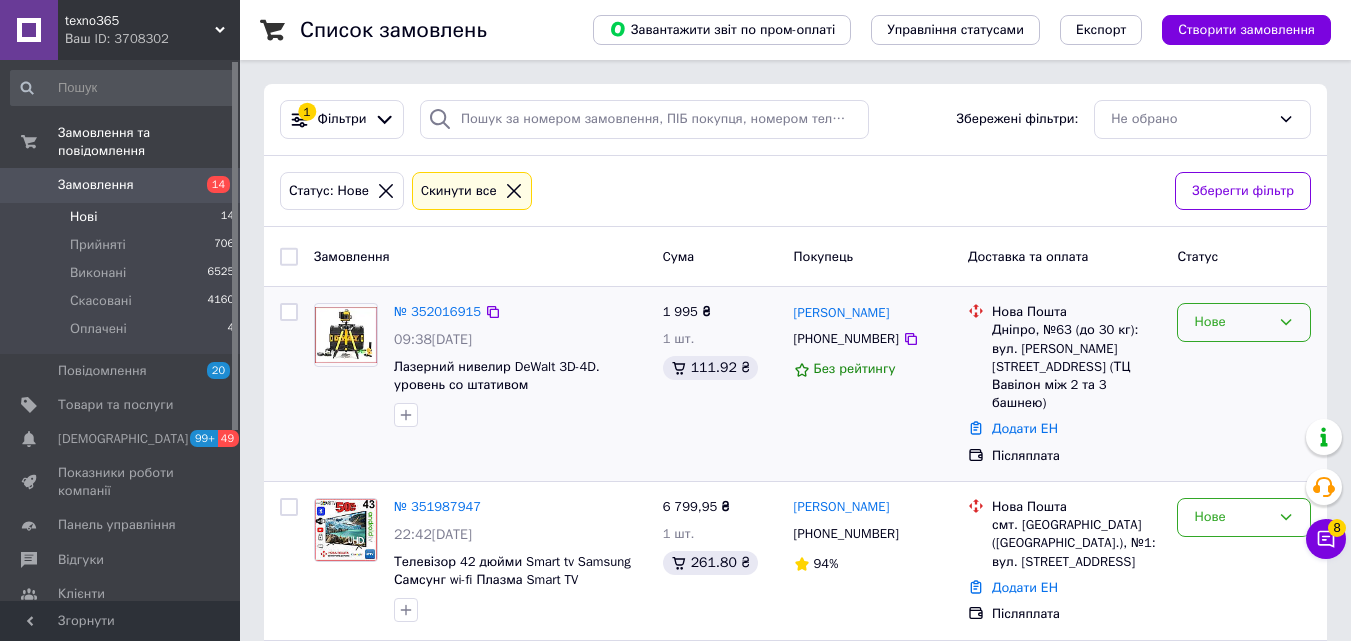 click on "Нове" at bounding box center [1232, 322] 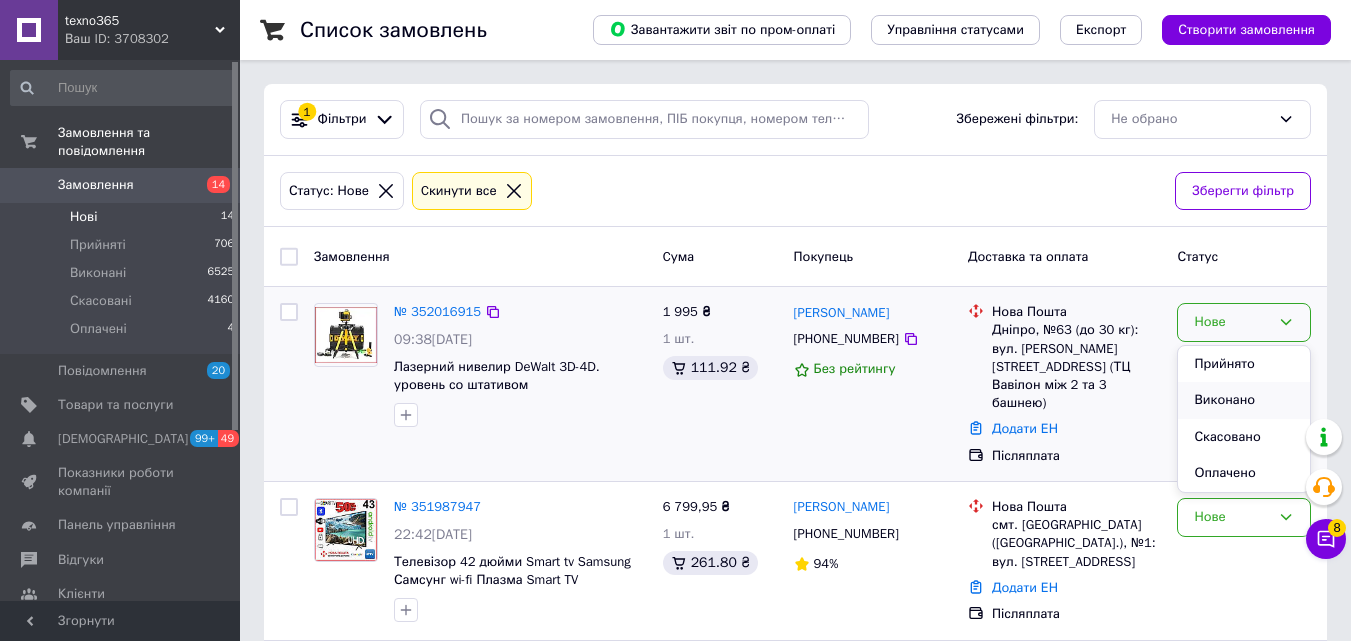 click on "Виконано" at bounding box center (1244, 400) 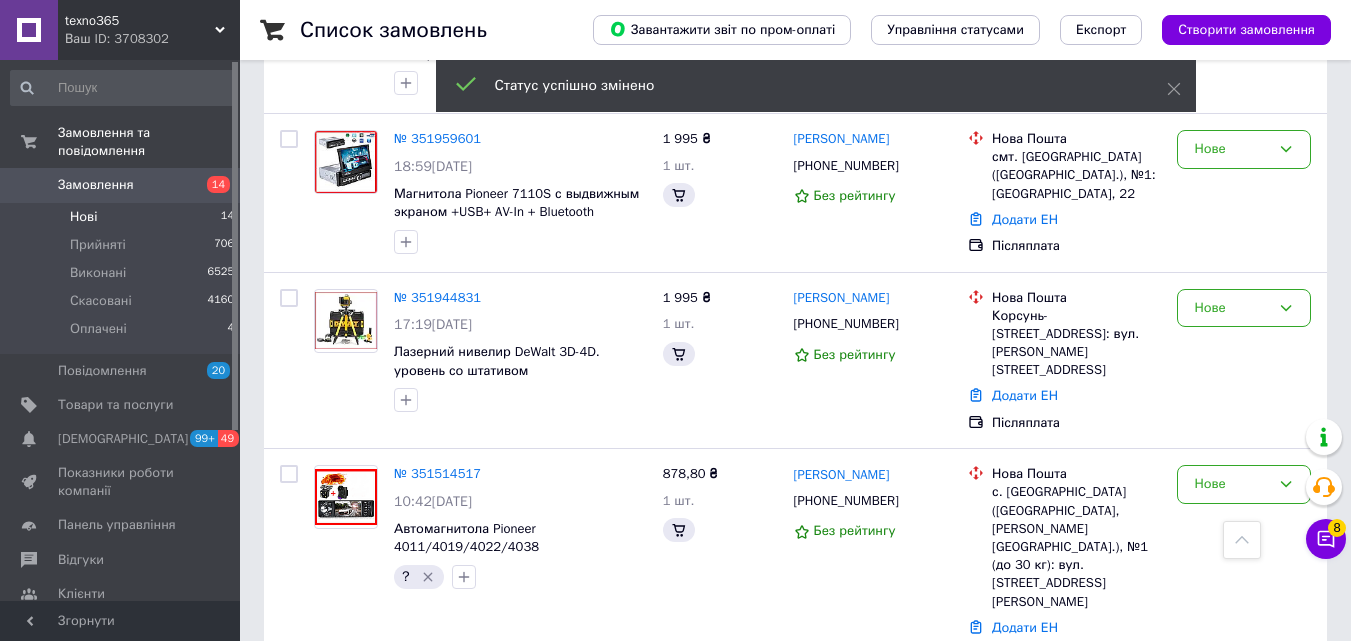 scroll, scrollTop: 480, scrollLeft: 0, axis: vertical 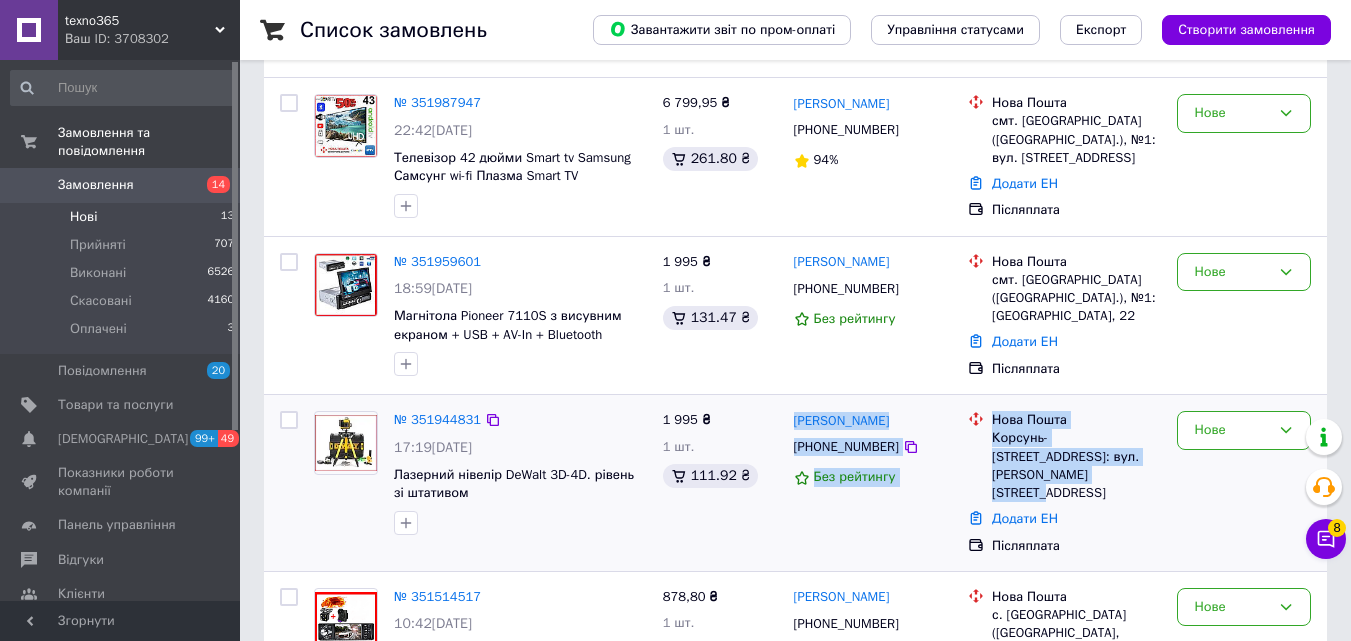 drag, startPoint x: 1023, startPoint y: 476, endPoint x: 787, endPoint y: 423, distance: 241.87807 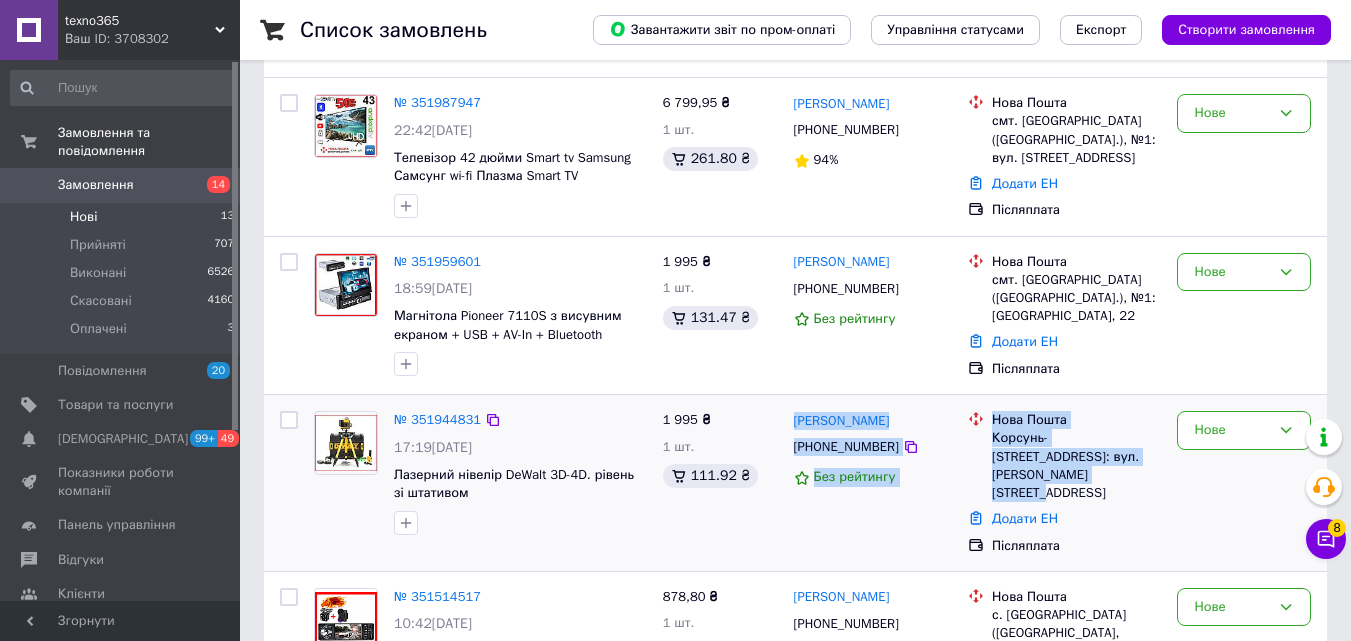 click on "№ 351944831 17:19[DATE] Лазерний нівелір DeWalt 3D-4D. рівень зі штативом 1 995 ₴ 1 шт. 111.92 ₴ [PERSON_NAME] [PHONE_NUMBER] Без рейтингу Нова Пошта Корсунь-Шевченківський, №1: вул. [STREET_ADDRESS] Додати ЕН Післяплата Нове" at bounding box center (795, 483) 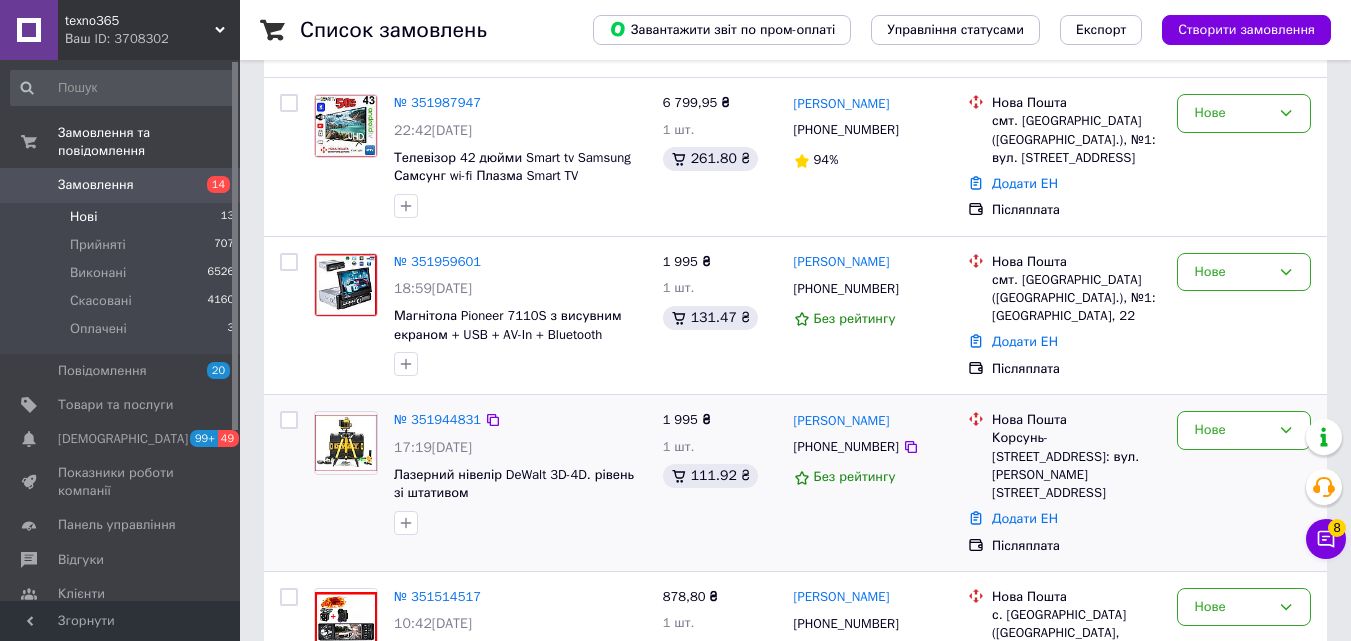 click on "1 995 ₴ 1 шт. 111.92 ₴" at bounding box center [720, 483] 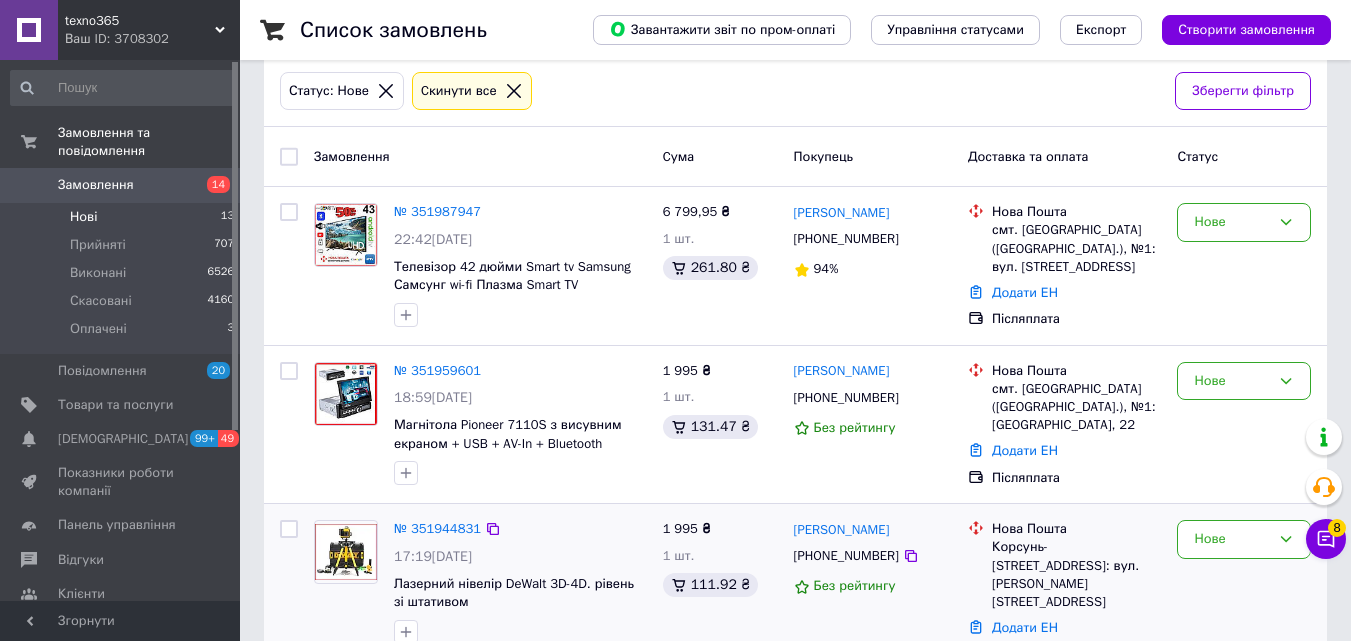 click on "№ 351944831" at bounding box center (520, 529) 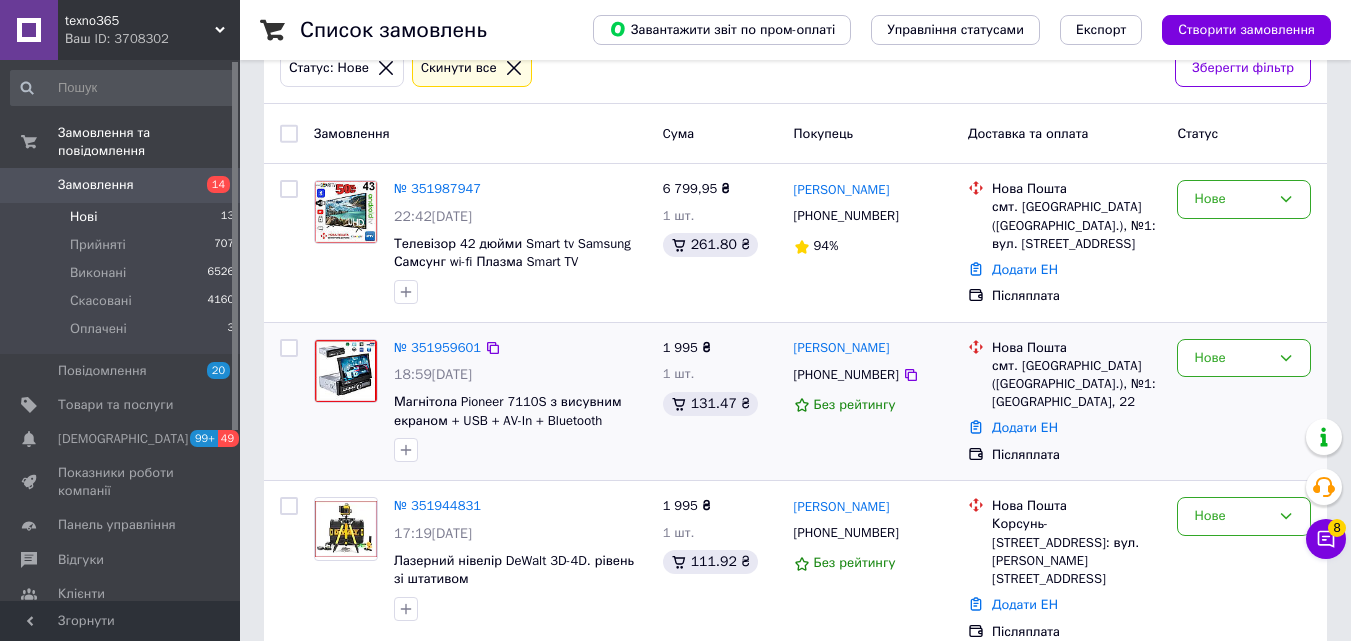 scroll, scrollTop: 400, scrollLeft: 0, axis: vertical 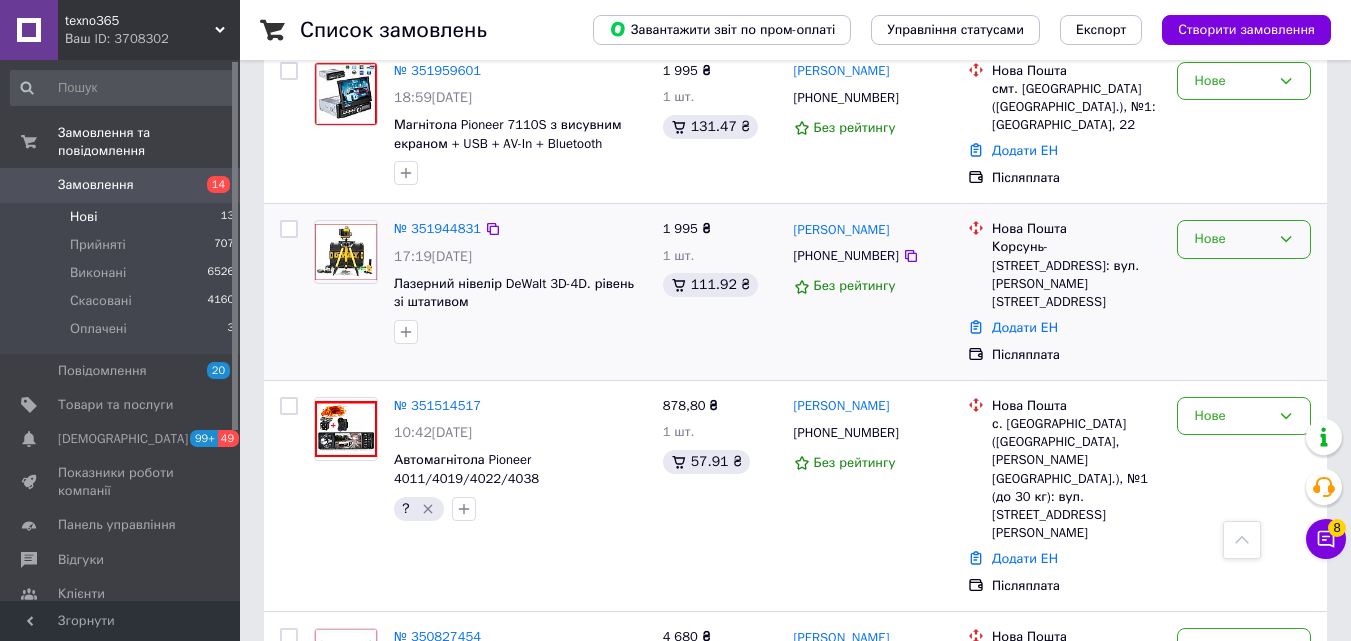 click on "Нове" at bounding box center [1232, 239] 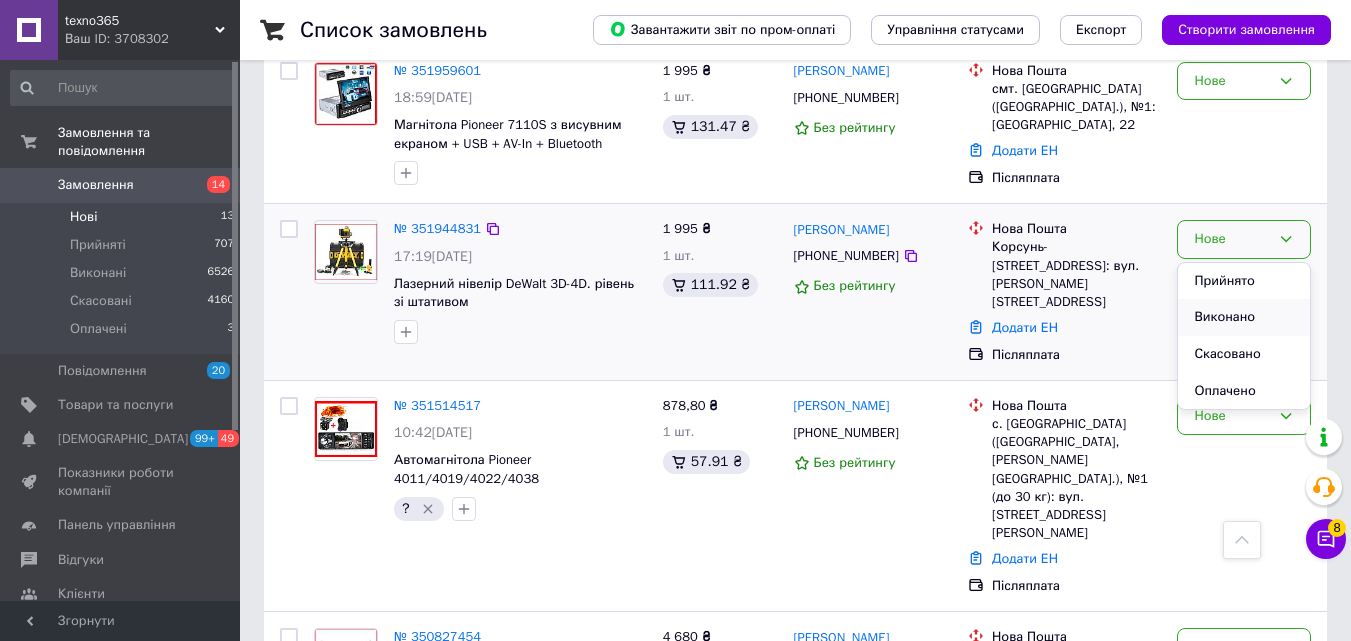 click on "Виконано" at bounding box center (1244, 317) 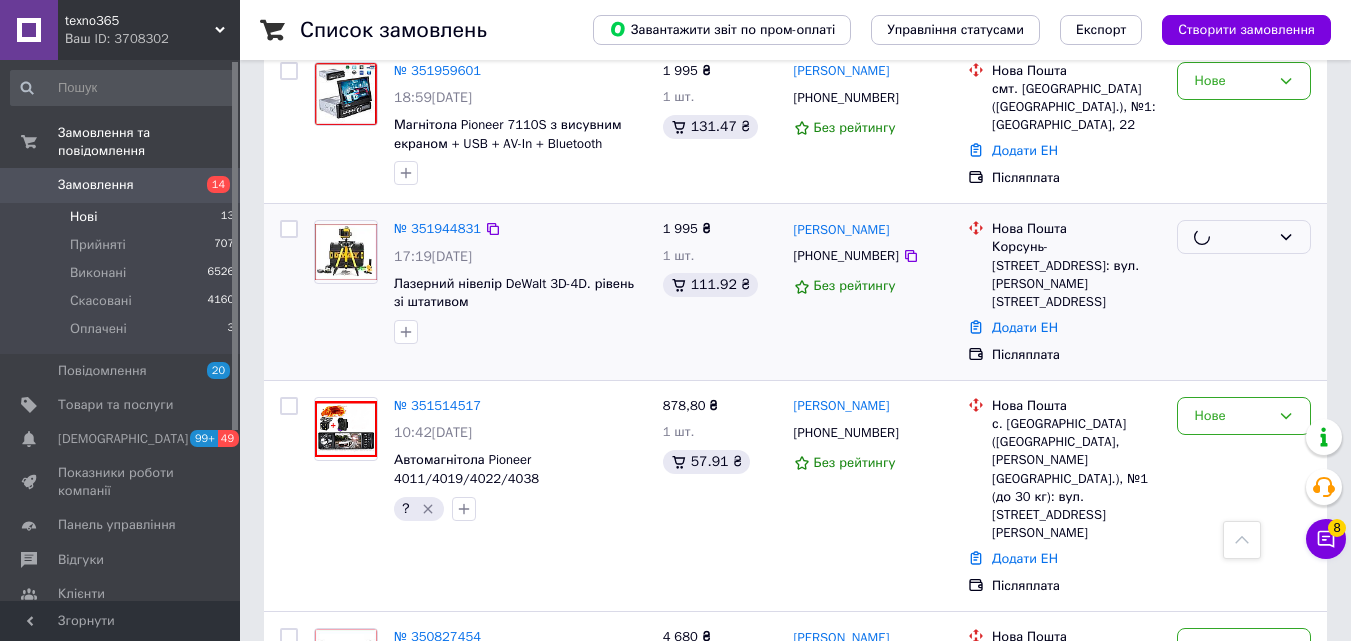 click at bounding box center (520, 332) 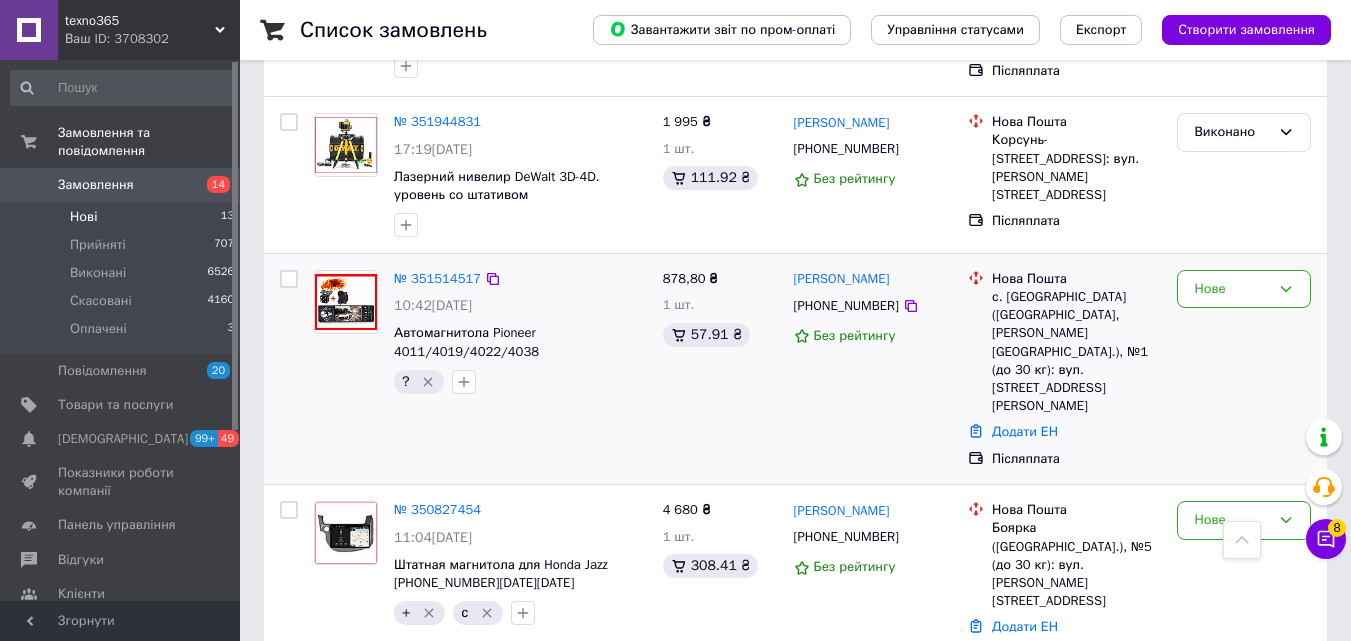 scroll, scrollTop: 0, scrollLeft: 0, axis: both 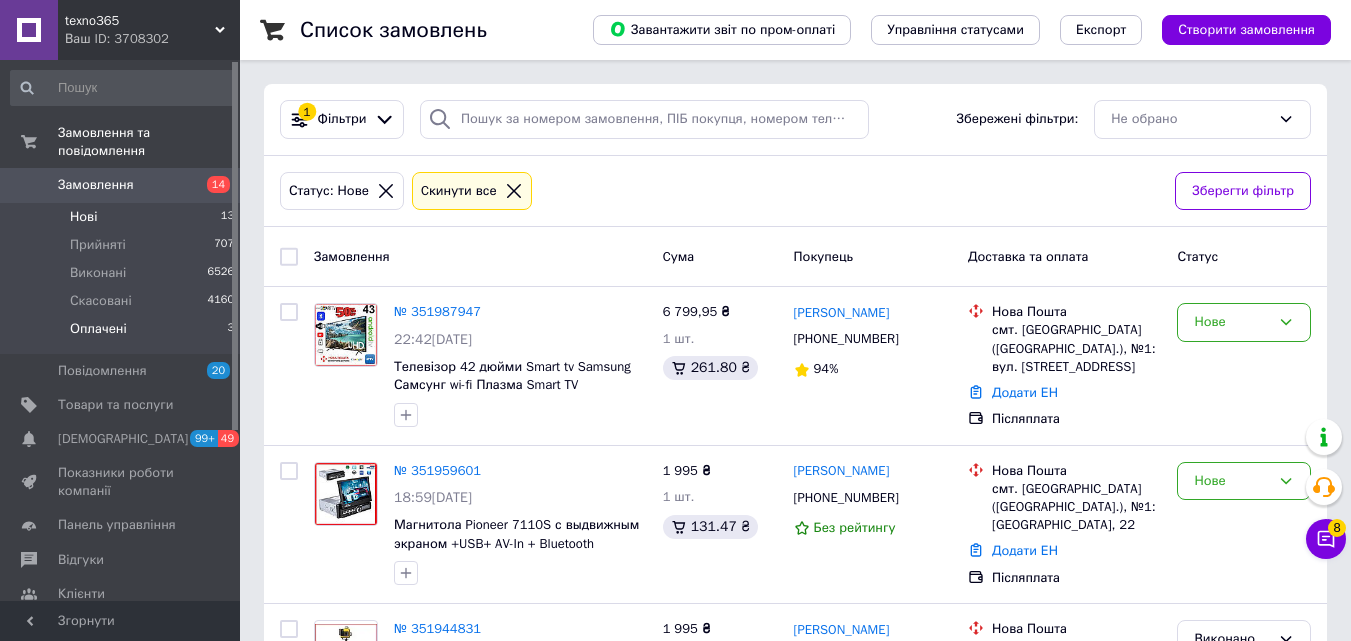 click on "Оплачені 3" at bounding box center (123, 334) 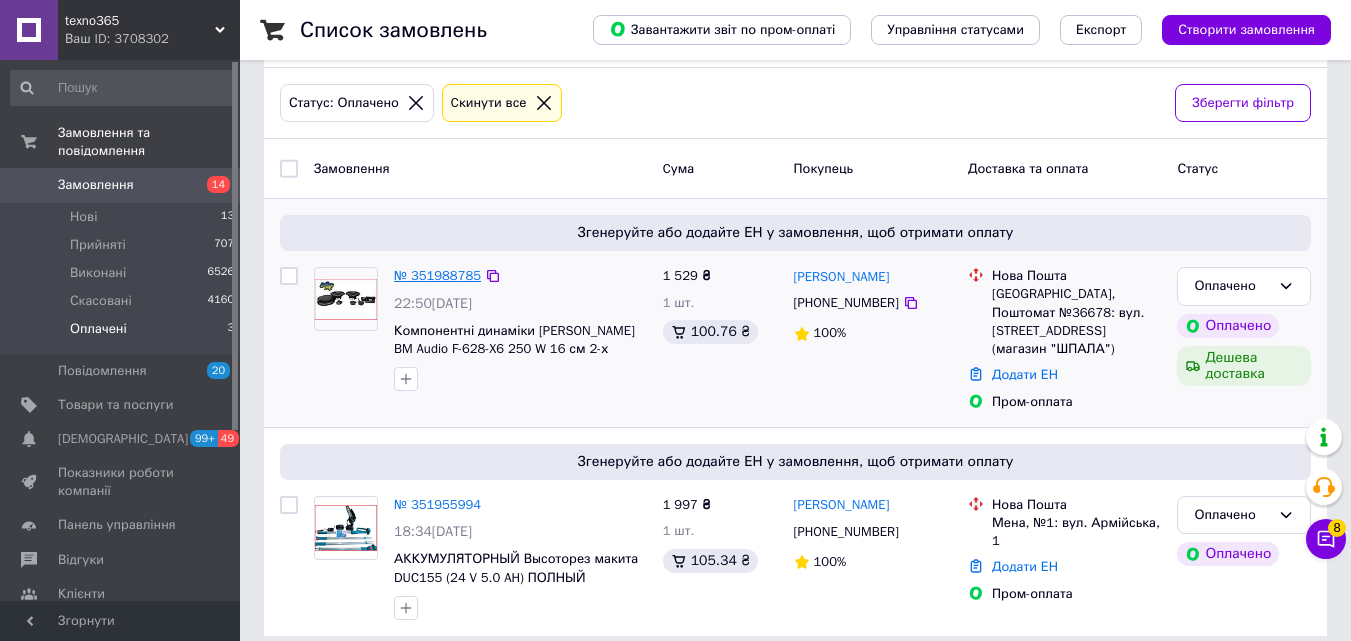 scroll, scrollTop: 0, scrollLeft: 0, axis: both 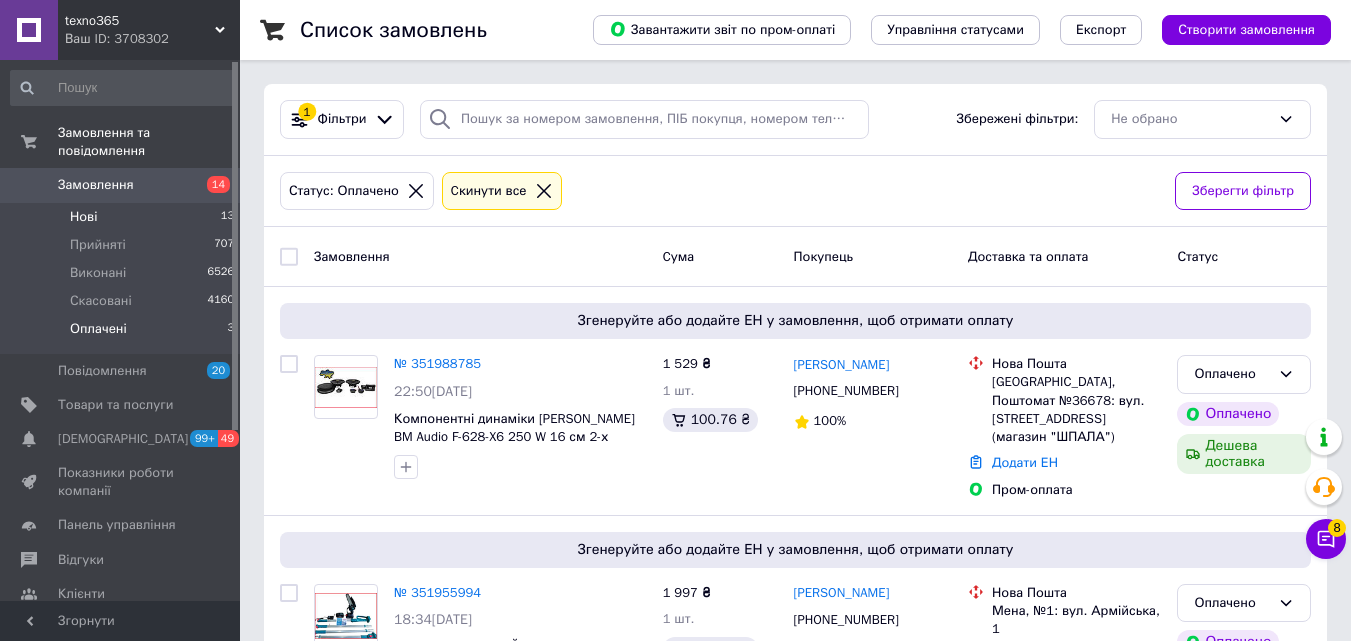 click on "Нові 13" at bounding box center (123, 217) 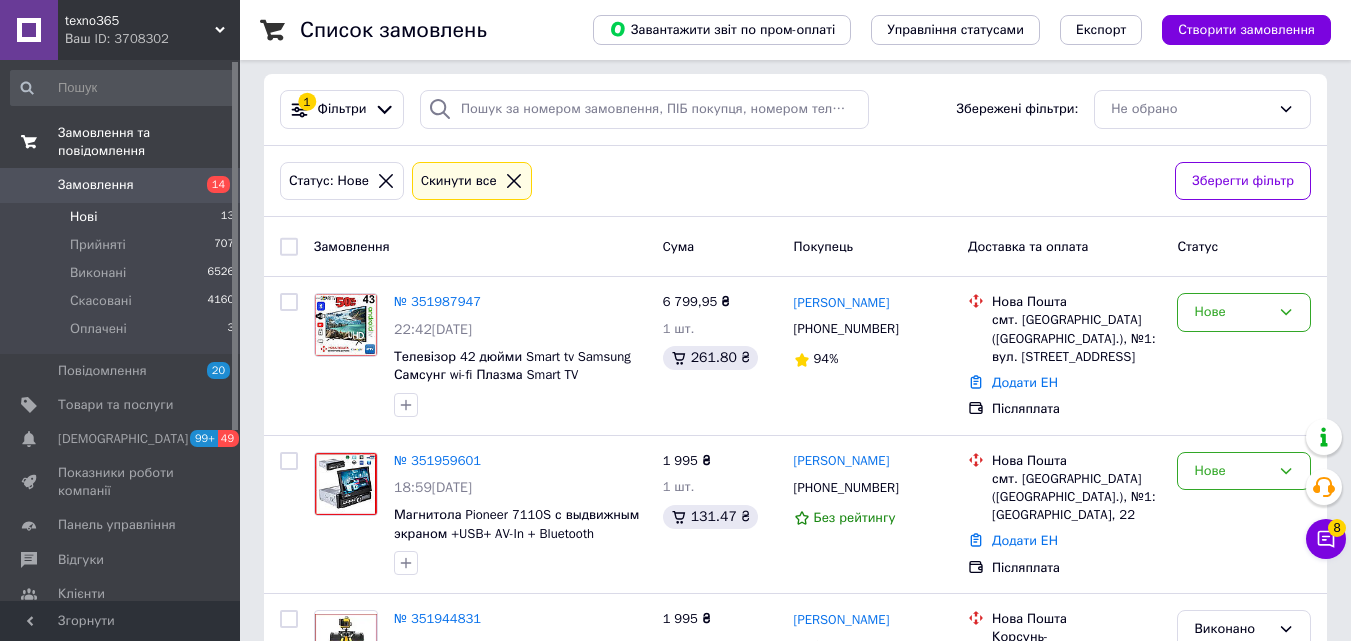 scroll, scrollTop: 0, scrollLeft: 0, axis: both 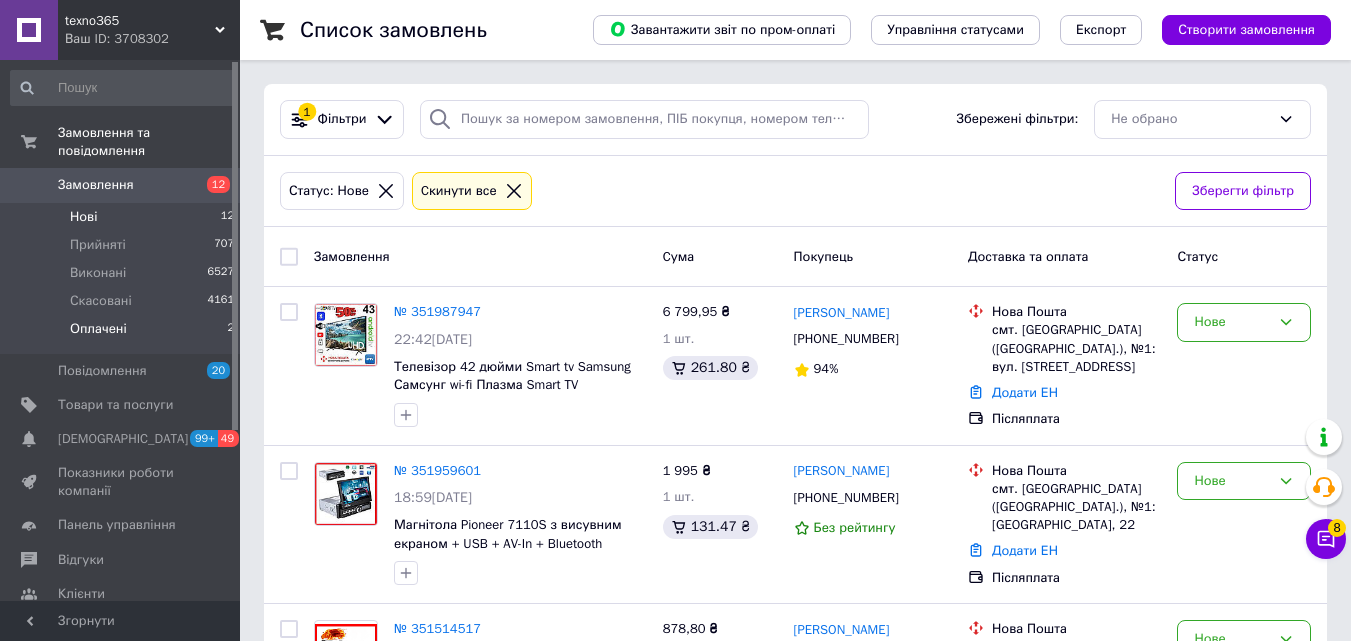 click on "Оплачені 2" at bounding box center [123, 334] 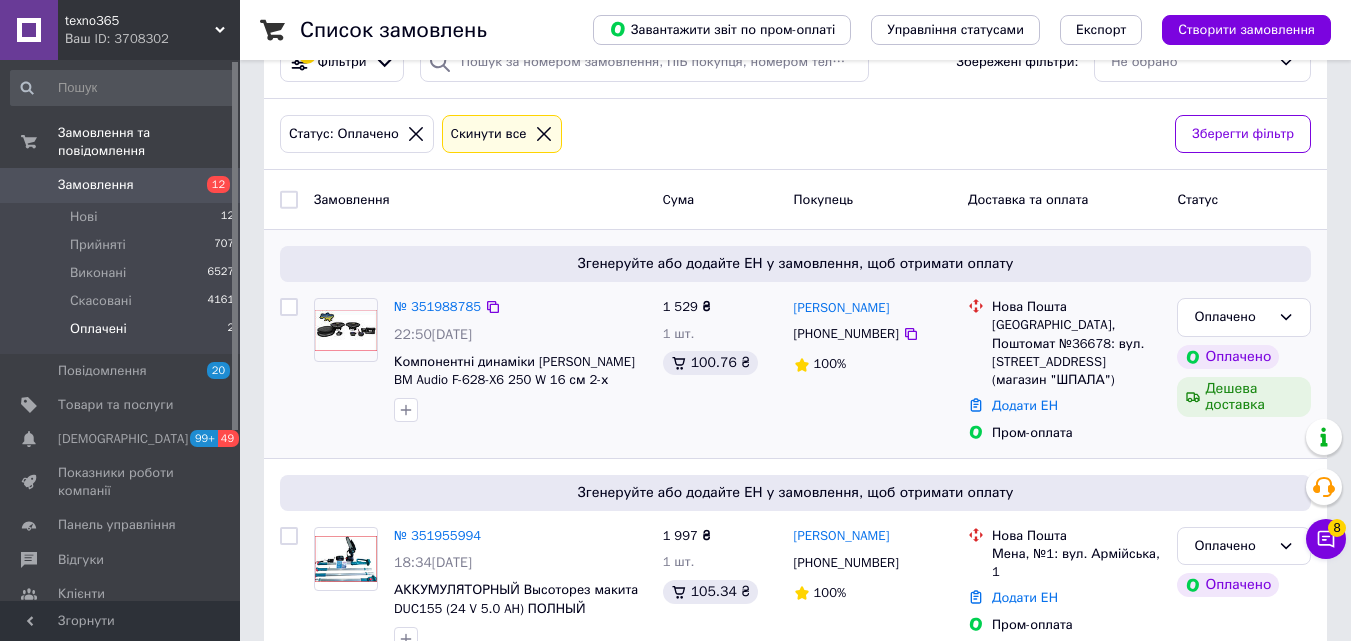 scroll, scrollTop: 88, scrollLeft: 0, axis: vertical 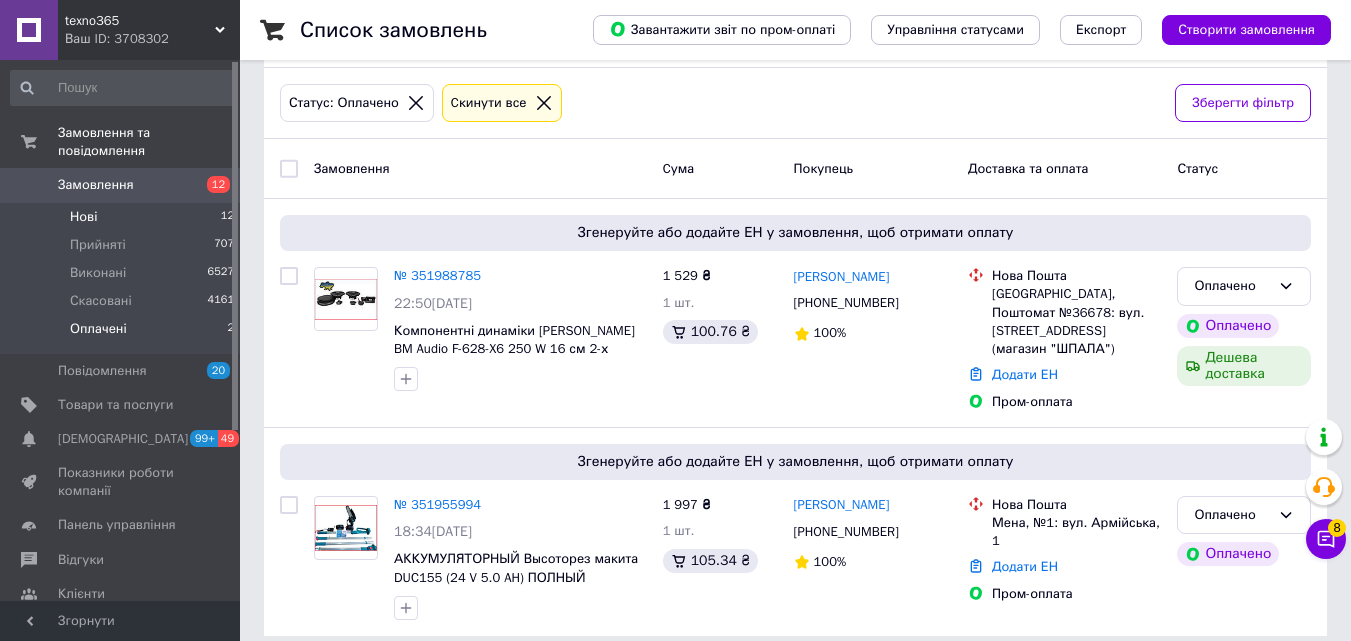 click on "Нові 12" at bounding box center [123, 217] 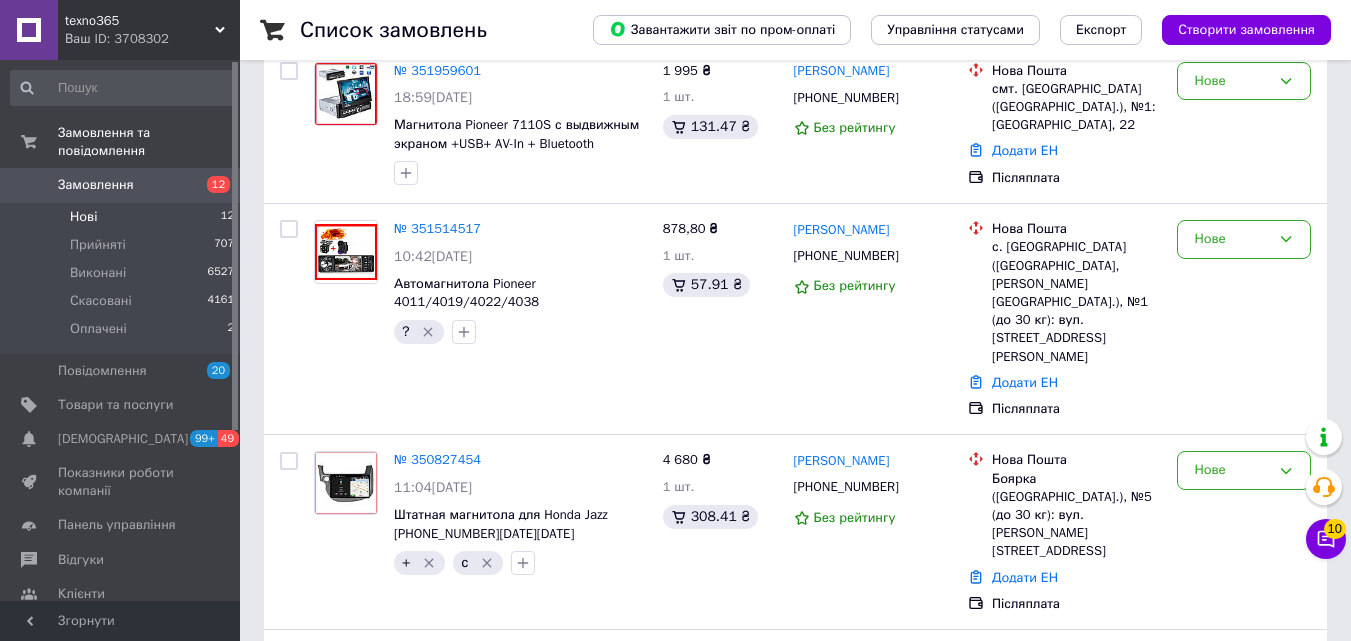 scroll, scrollTop: 0, scrollLeft: 0, axis: both 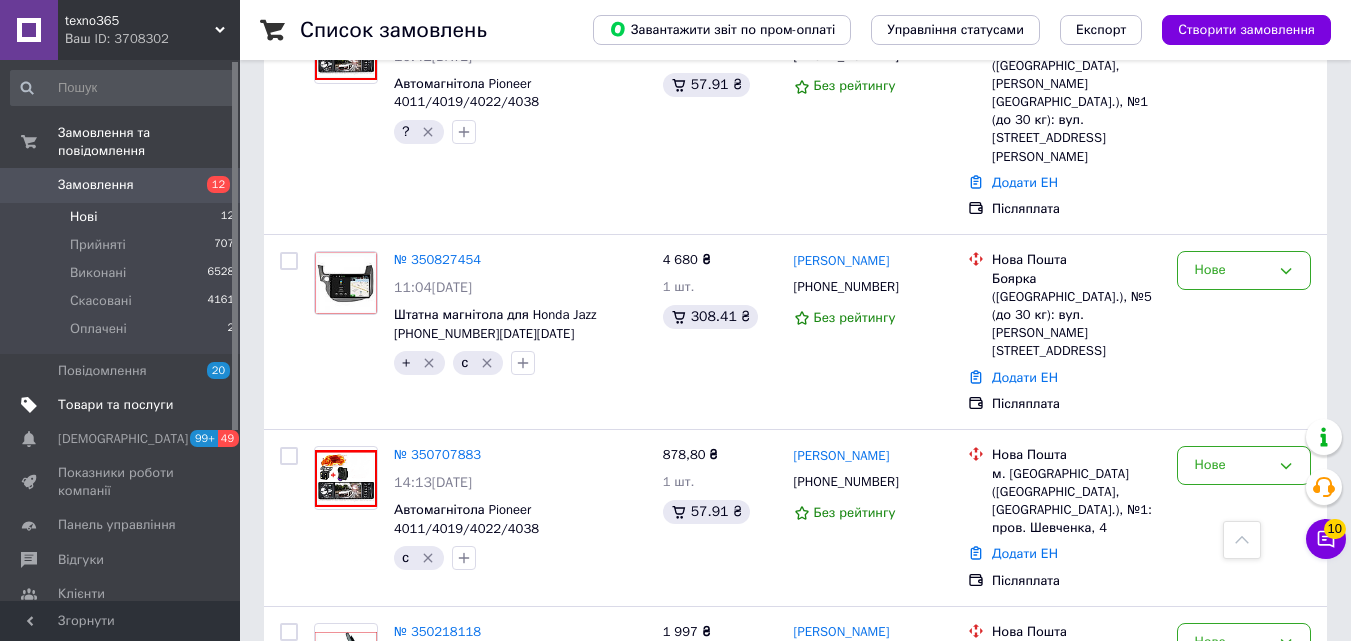 click on "Товари та послуги" at bounding box center (115, 405) 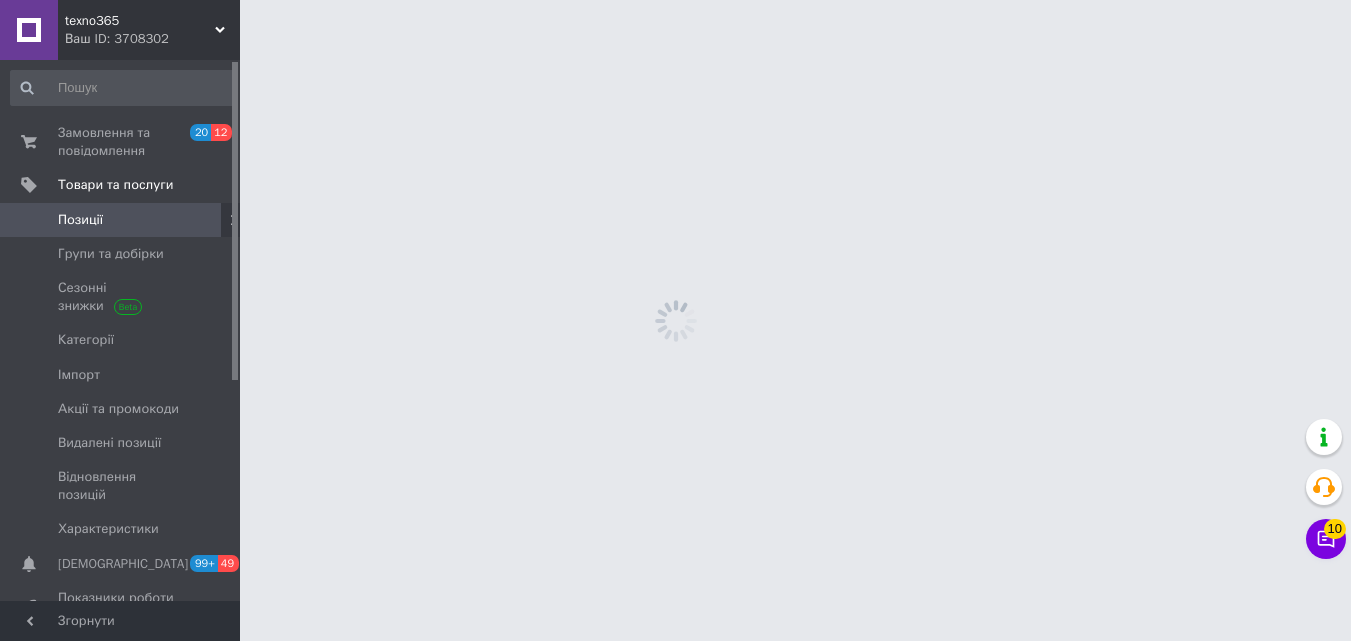 scroll, scrollTop: 0, scrollLeft: 0, axis: both 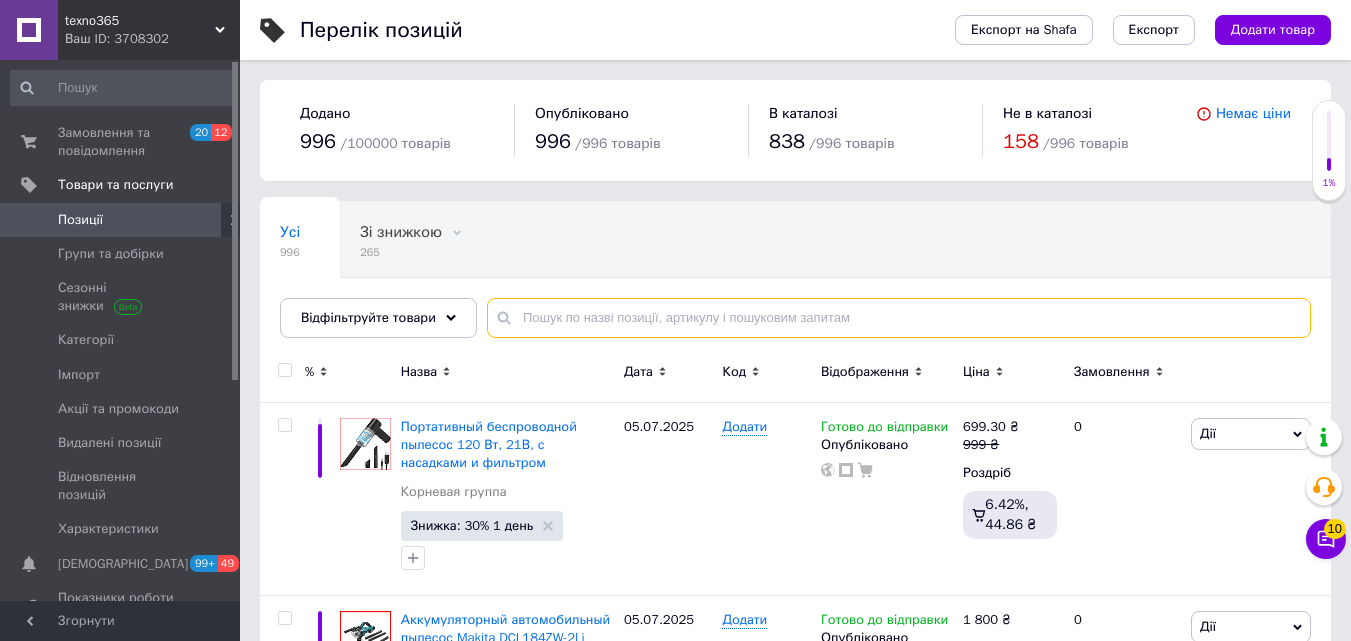 click at bounding box center (899, 318) 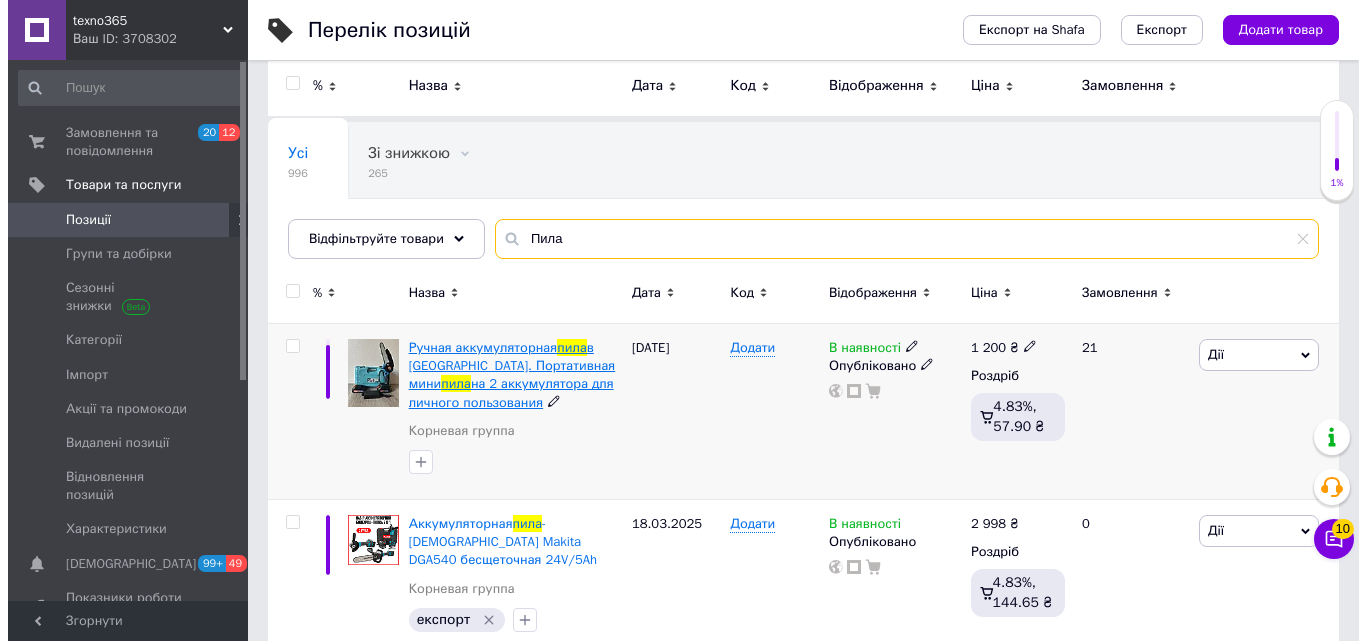 scroll, scrollTop: 0, scrollLeft: 0, axis: both 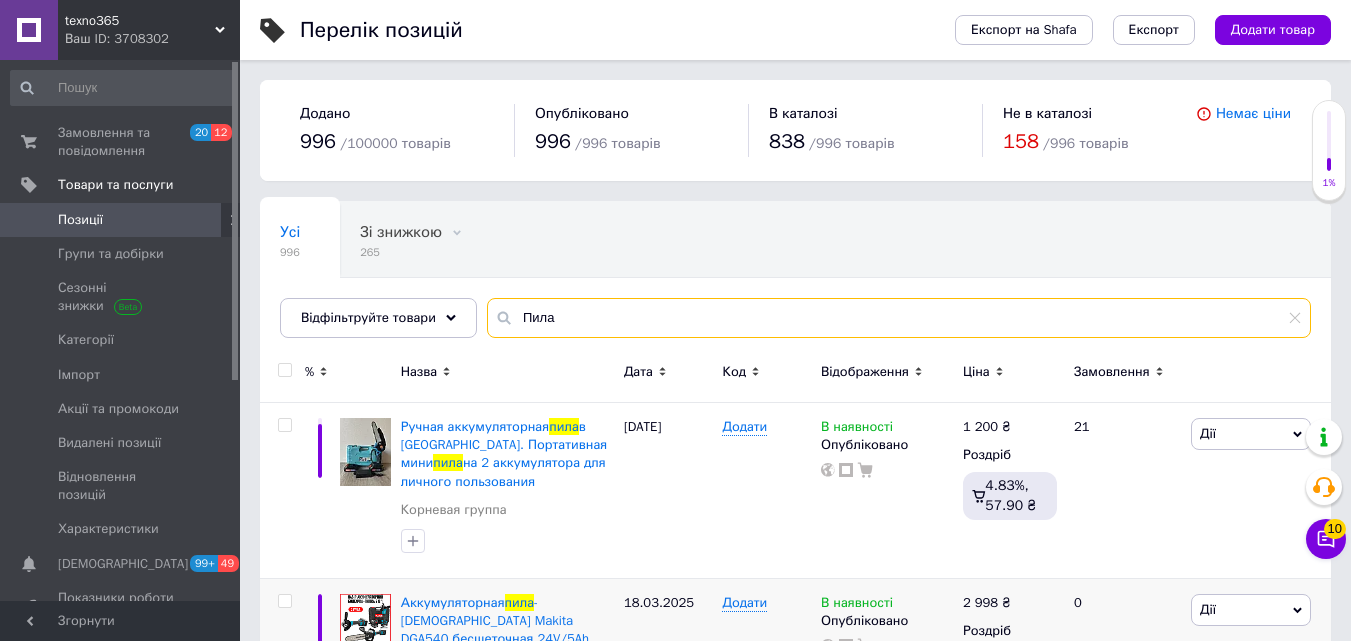 type on "Пила" 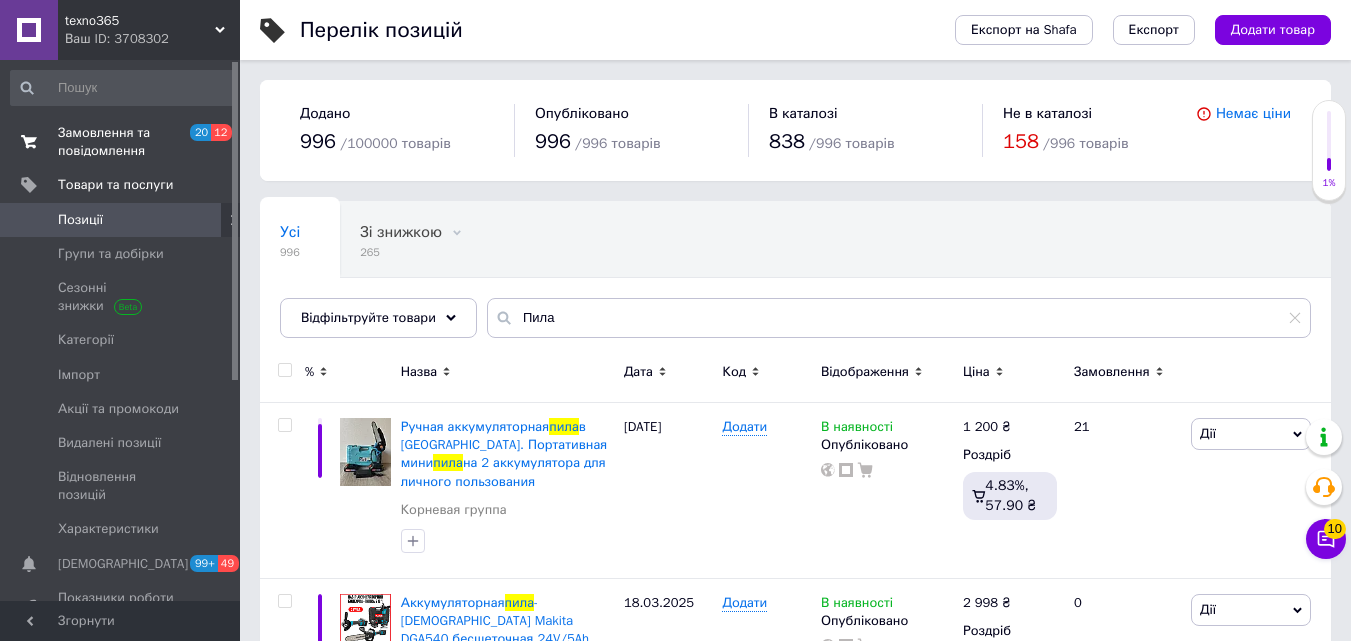 click on "Замовлення та повідомлення" at bounding box center [121, 142] 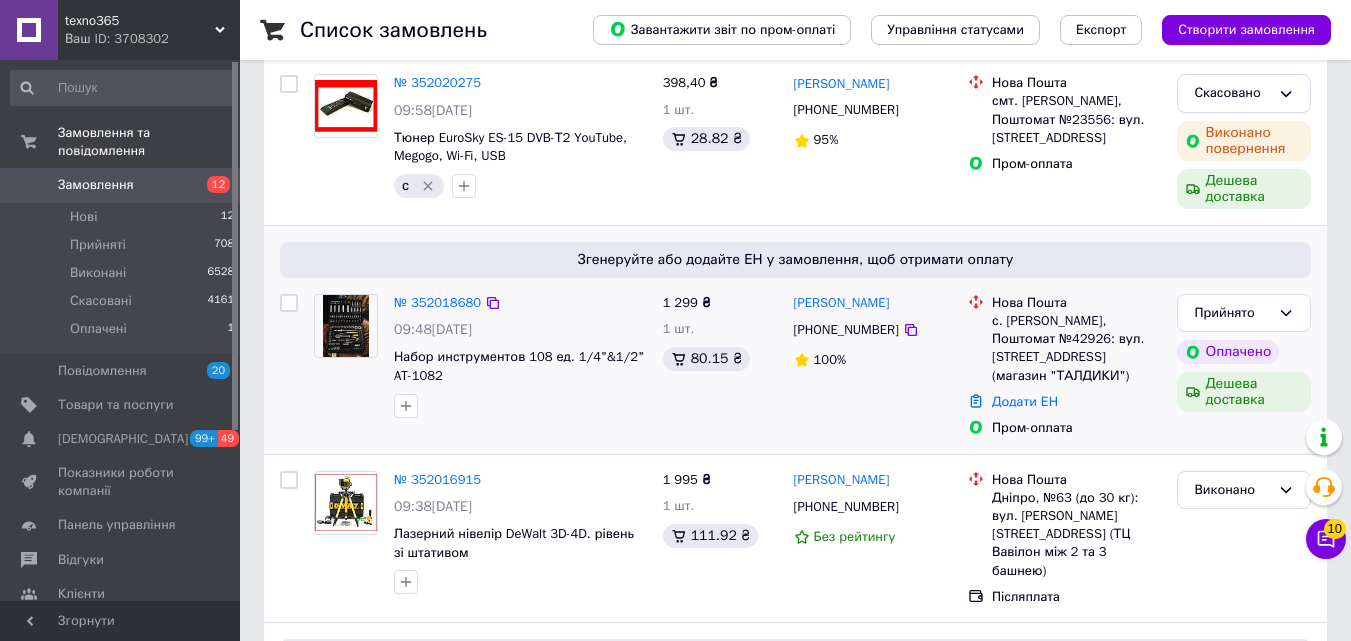 scroll, scrollTop: 400, scrollLeft: 0, axis: vertical 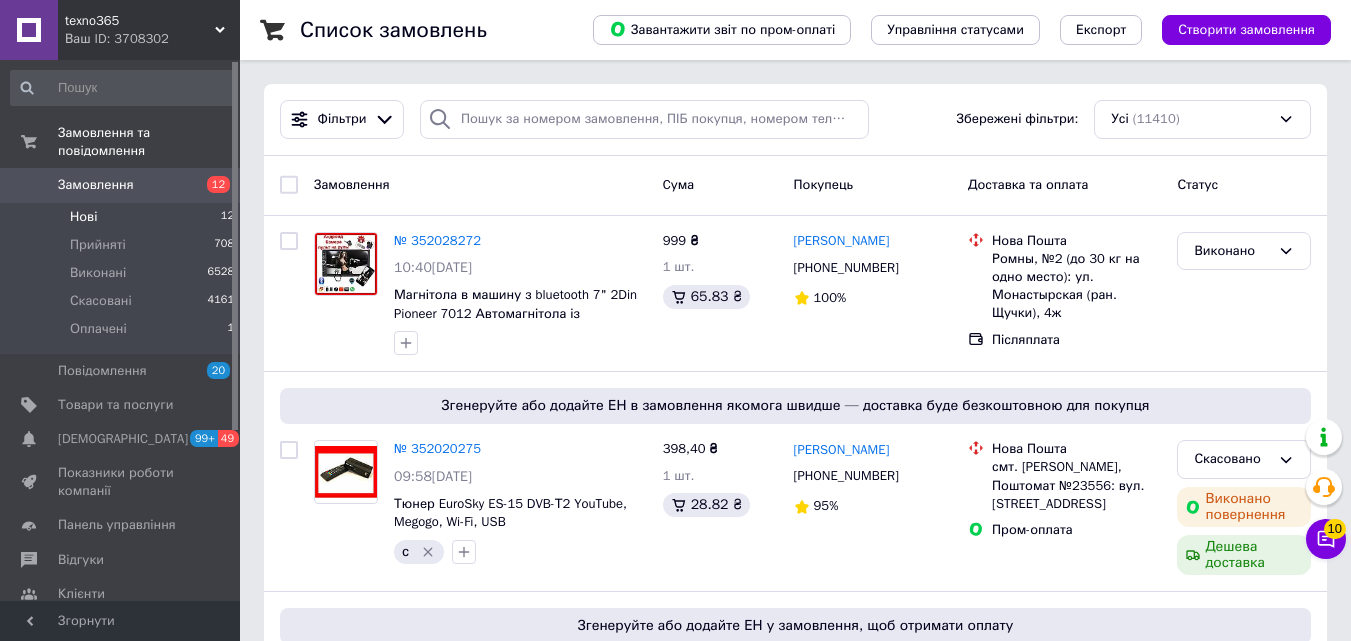 click on "Нові 12" at bounding box center [123, 217] 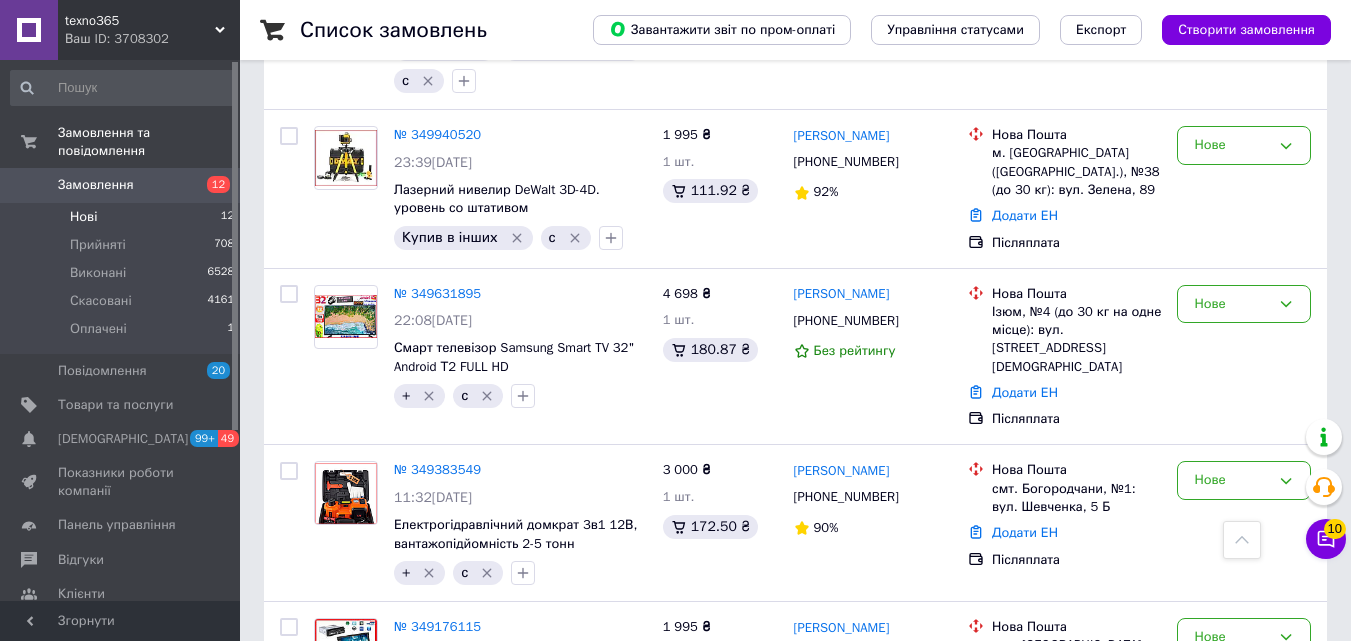 scroll, scrollTop: 1006, scrollLeft: 0, axis: vertical 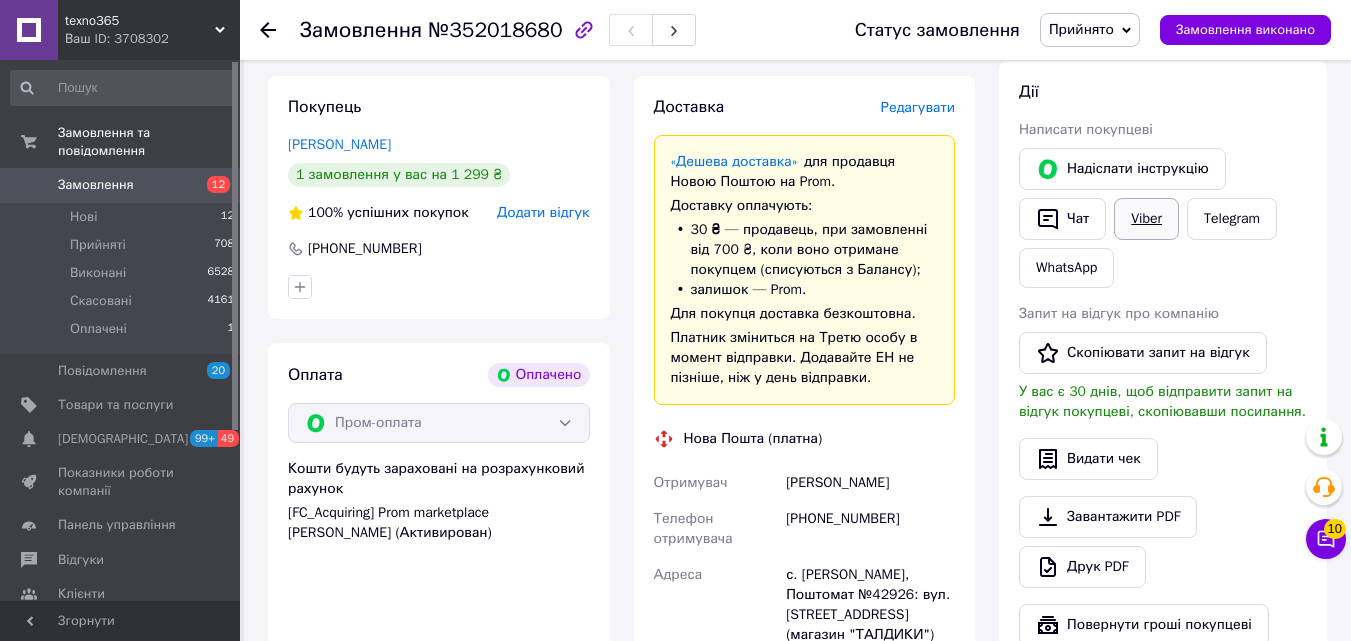 click on "Viber" at bounding box center [1146, 219] 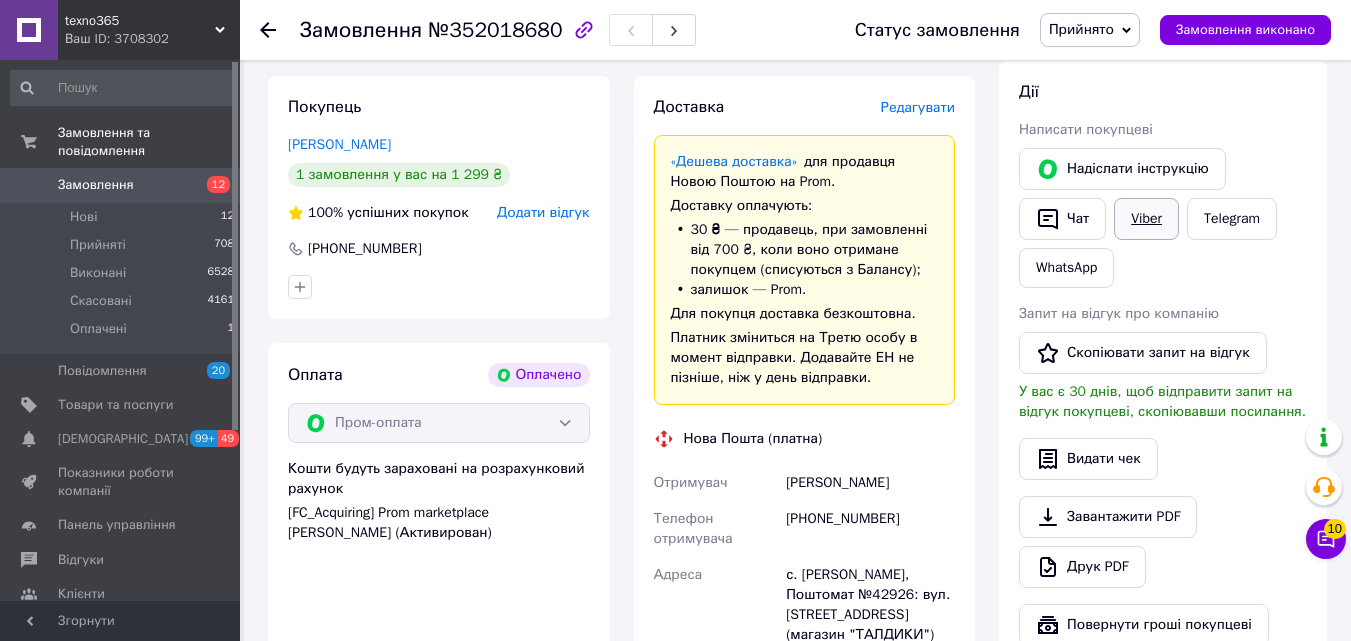 click on "Viber" at bounding box center (1146, 219) 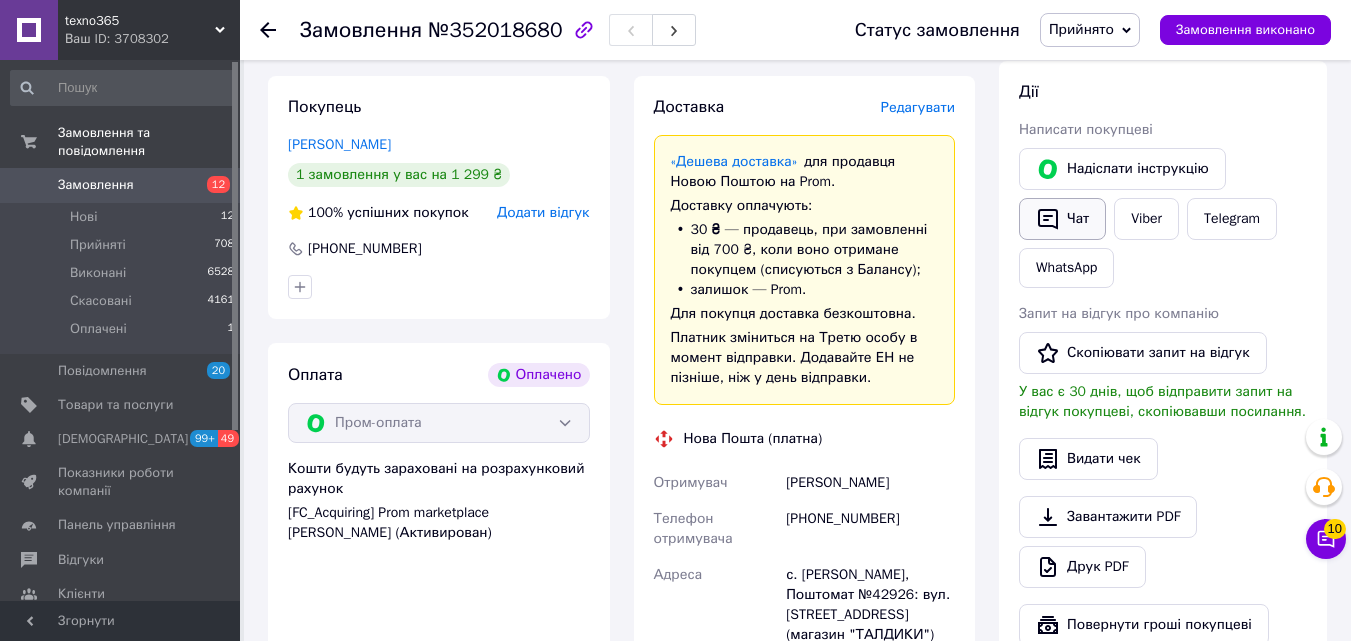 click on "Чат" at bounding box center [1062, 219] 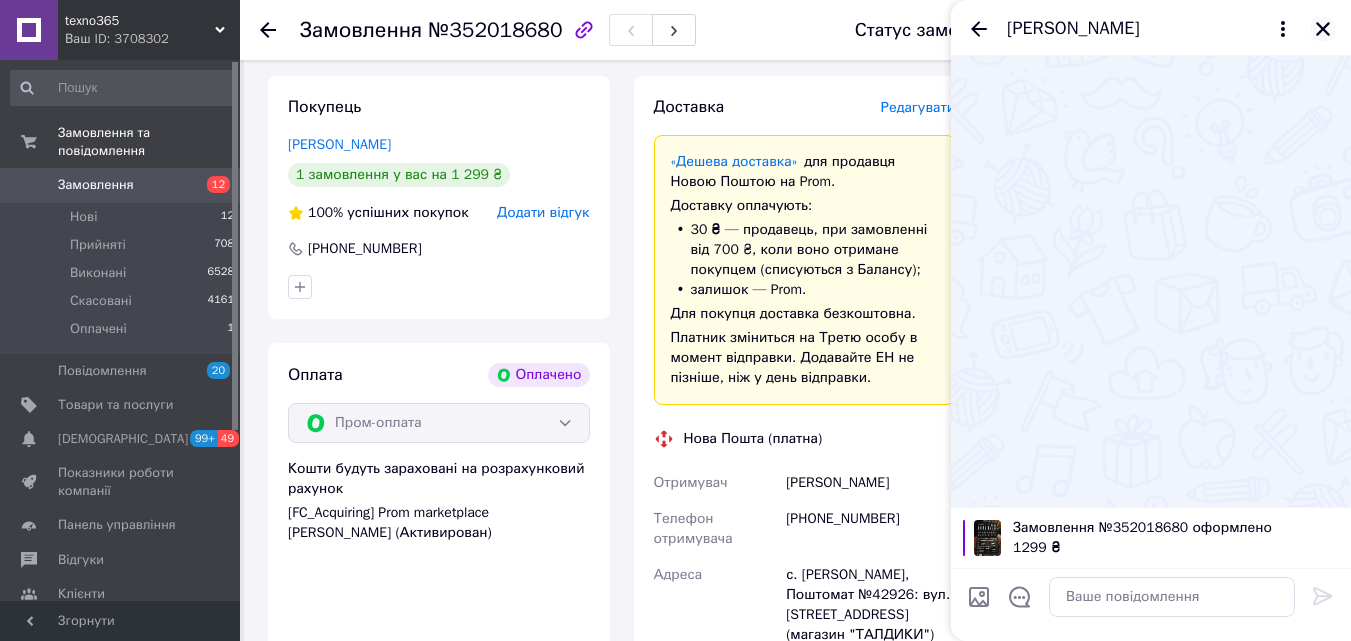 click 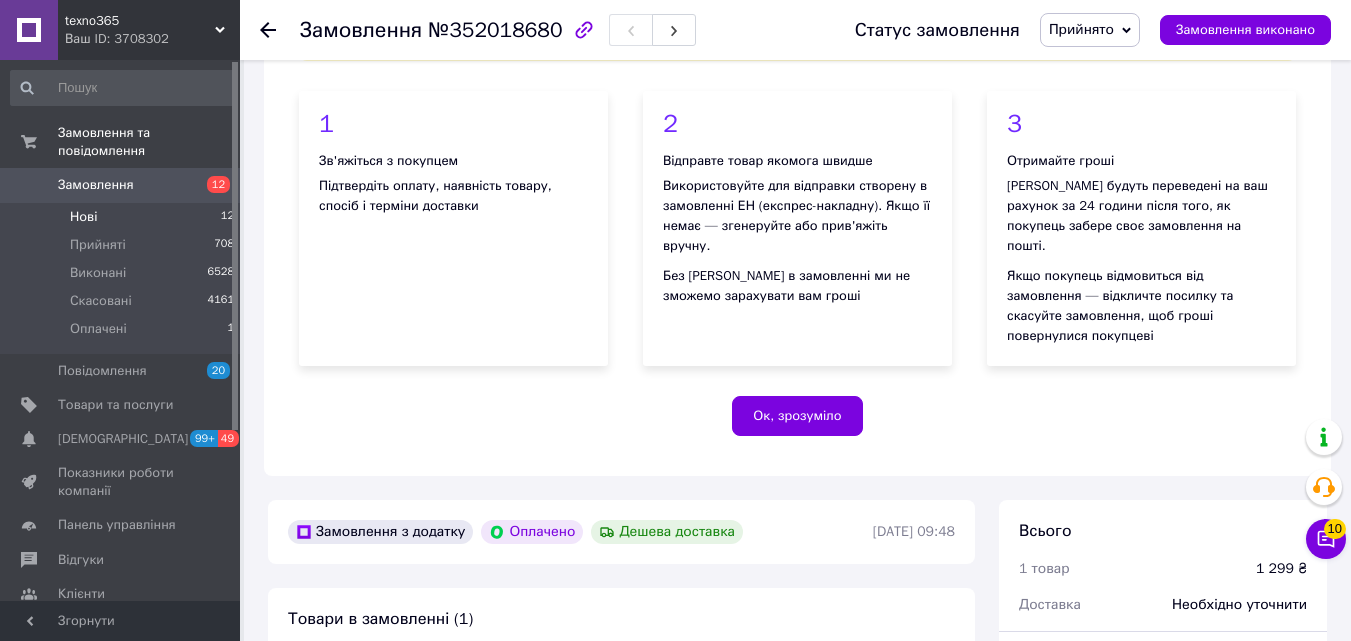 scroll, scrollTop: 0, scrollLeft: 0, axis: both 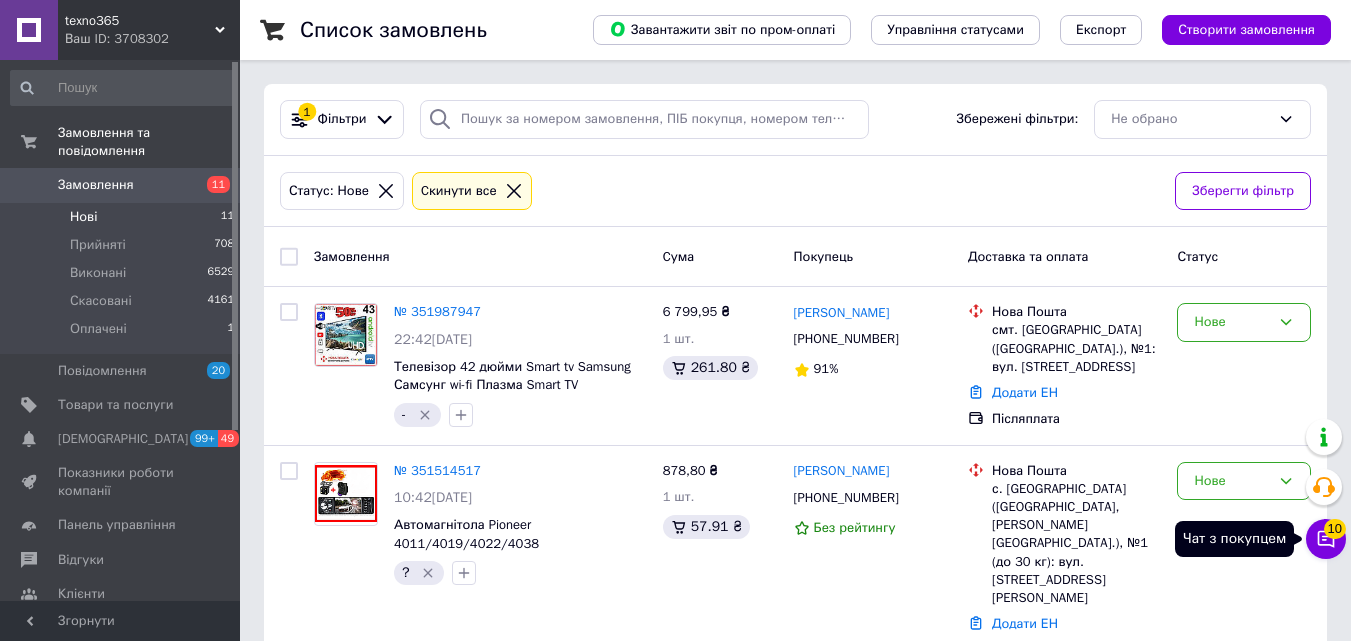 click on "Чат з покупцем 10" at bounding box center (1326, 539) 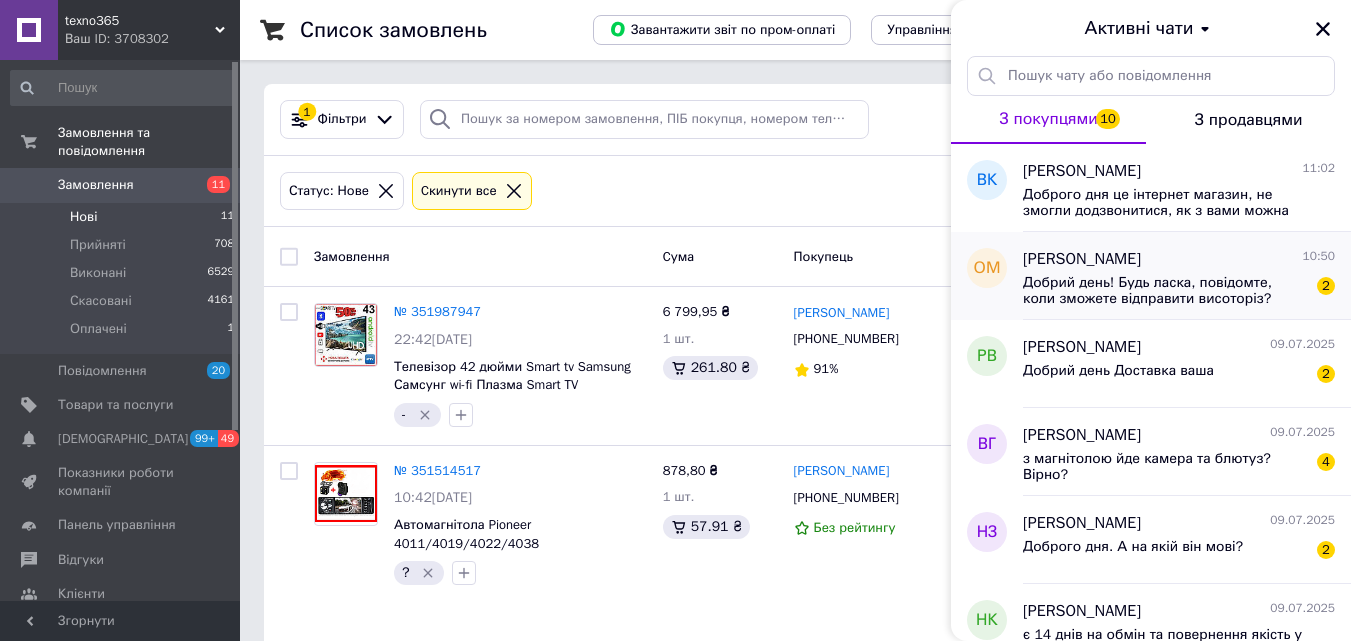 click on "[PERSON_NAME]" at bounding box center (1082, 259) 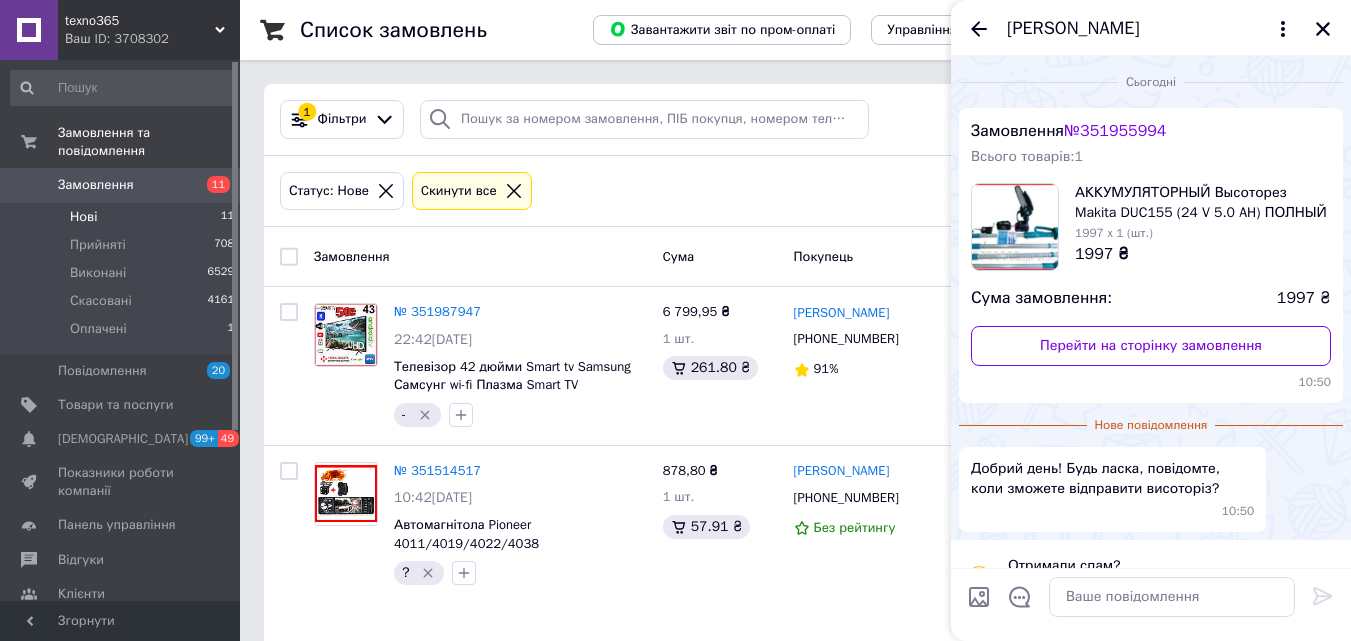 scroll, scrollTop: 45, scrollLeft: 0, axis: vertical 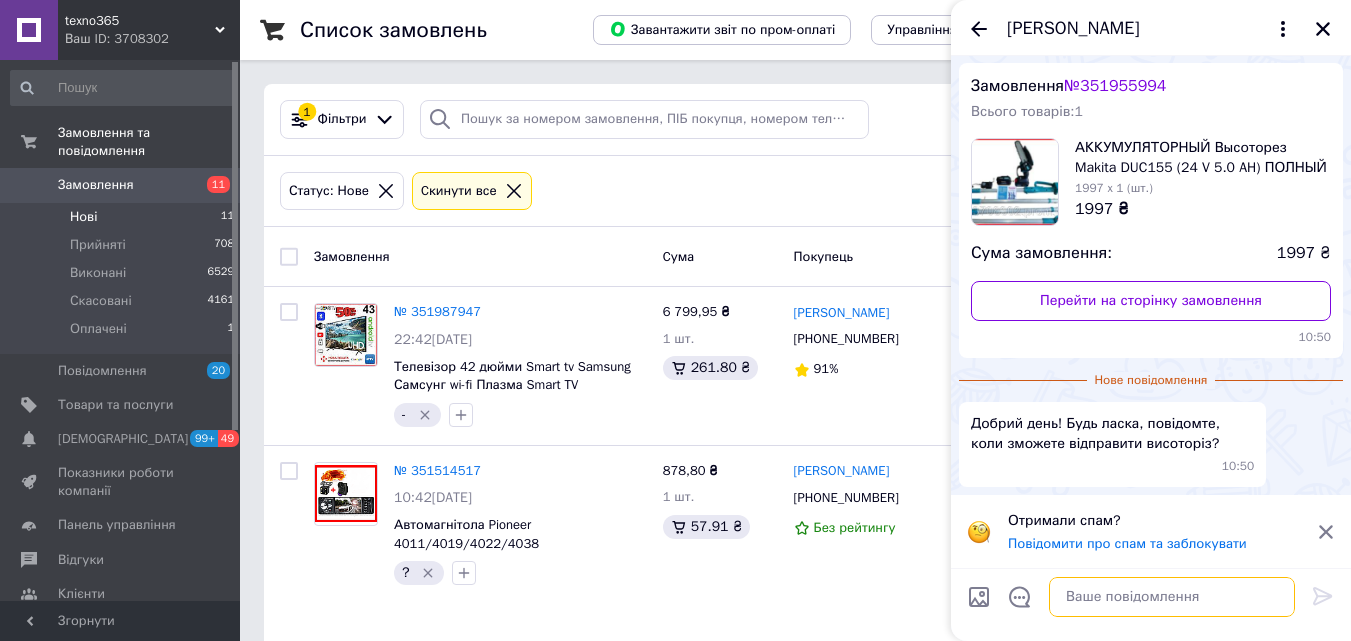 click at bounding box center [1172, 597] 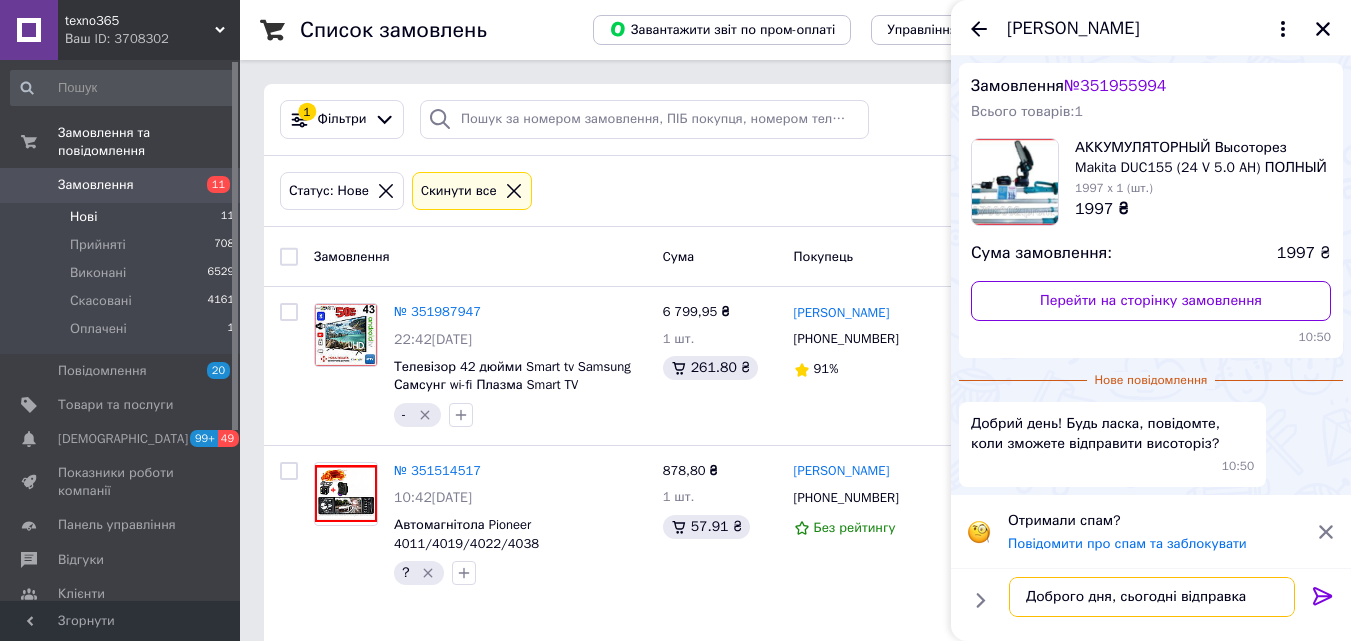 type on "Доброго дня, сьогодні відправка" 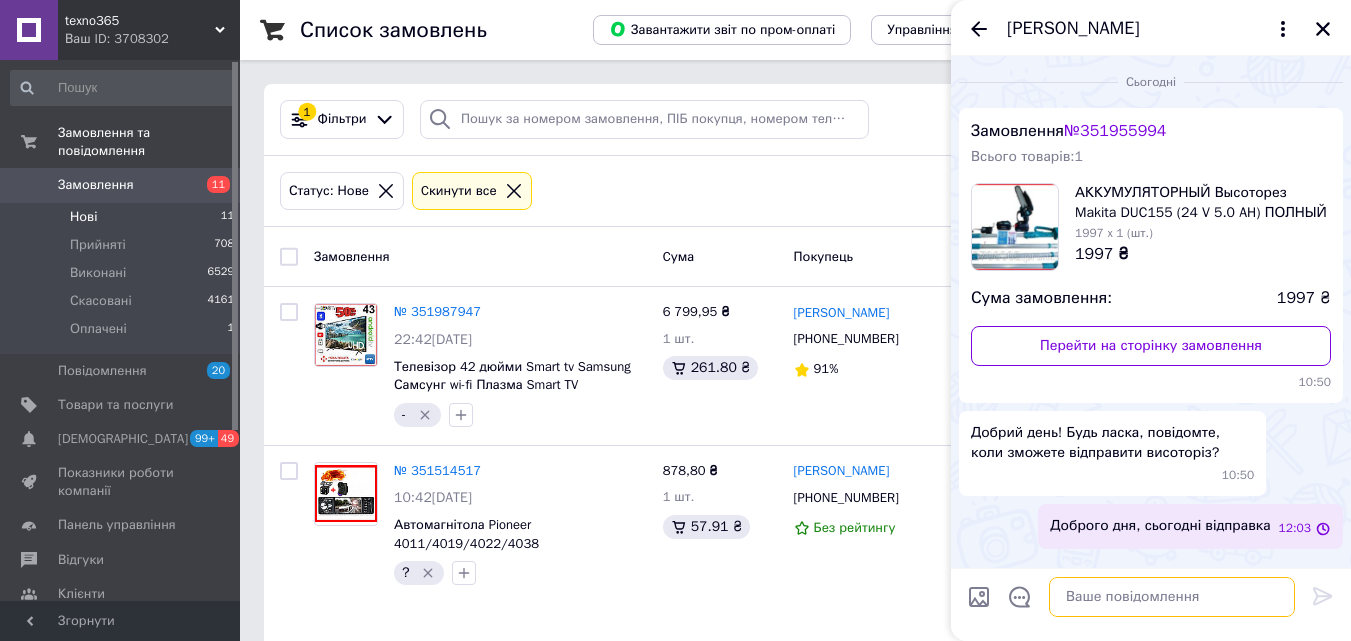 scroll, scrollTop: 0, scrollLeft: 0, axis: both 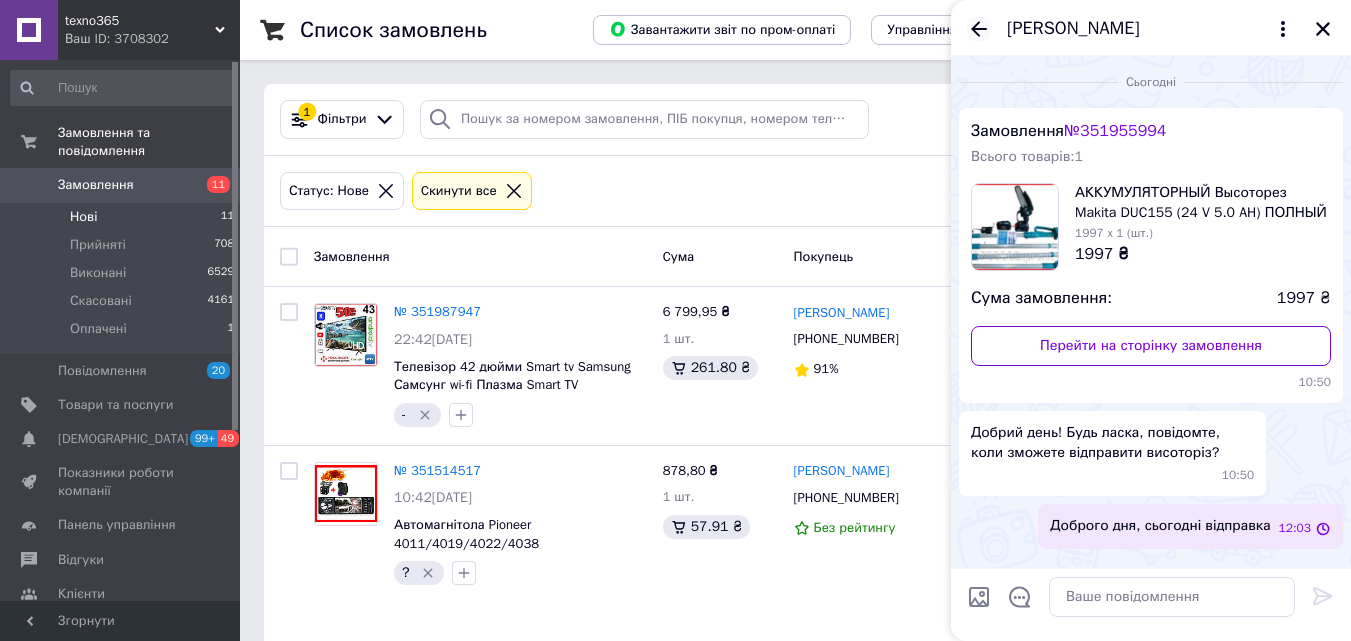 click 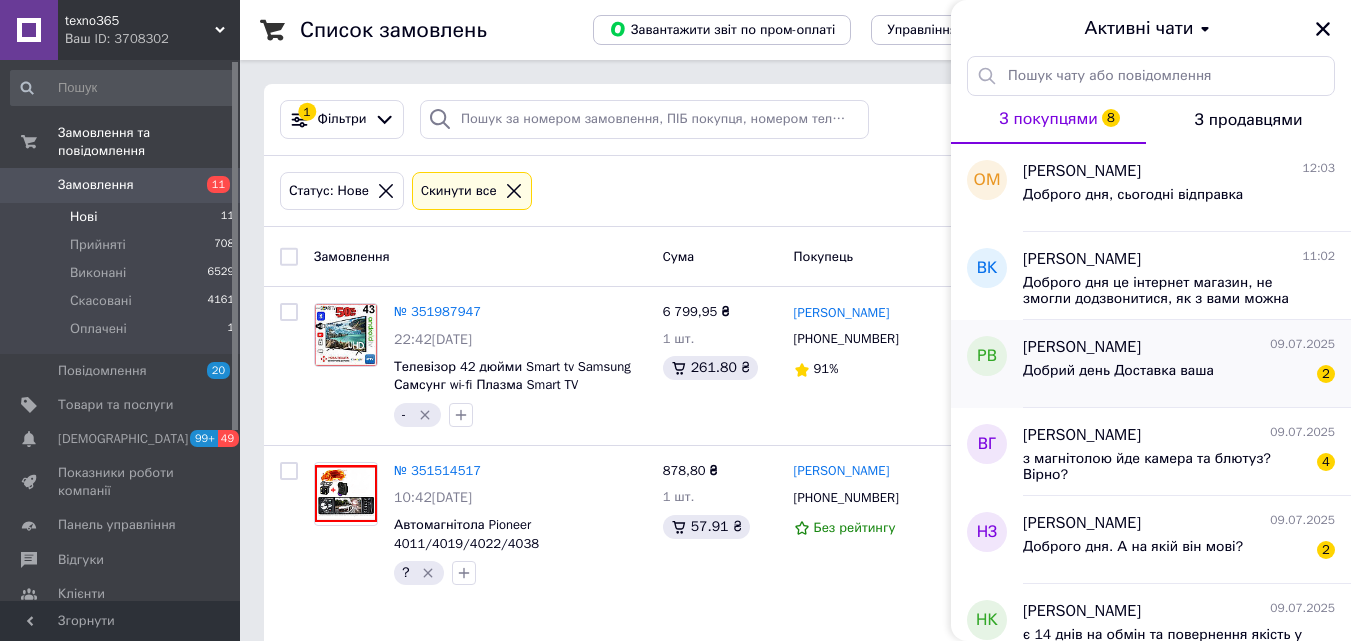 click on "Добрий день Доставка ваша" at bounding box center (1118, 371) 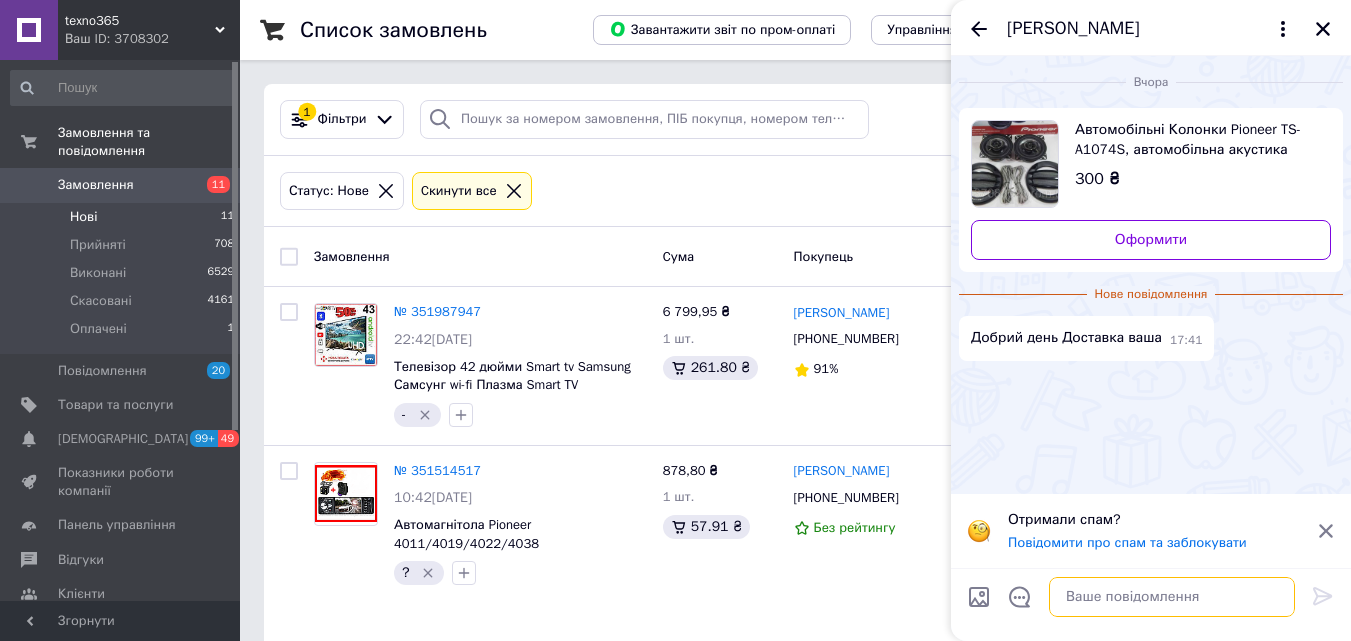 click at bounding box center (1172, 597) 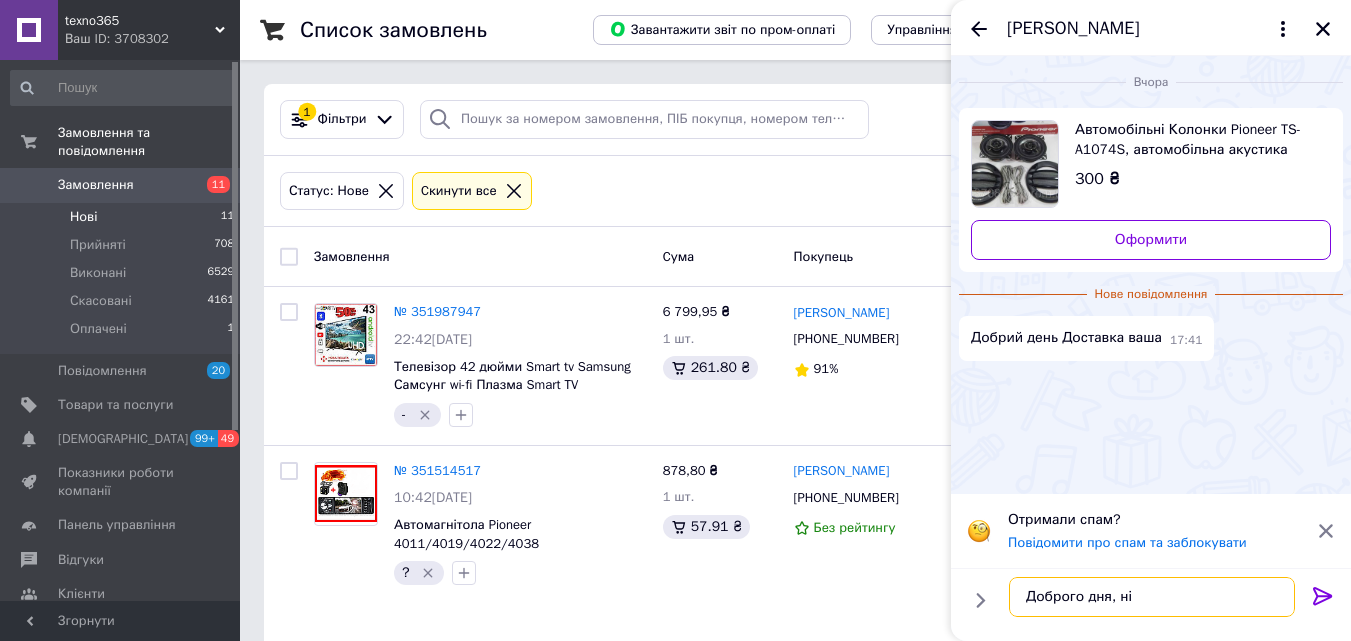 type on "Доброго дня, ні" 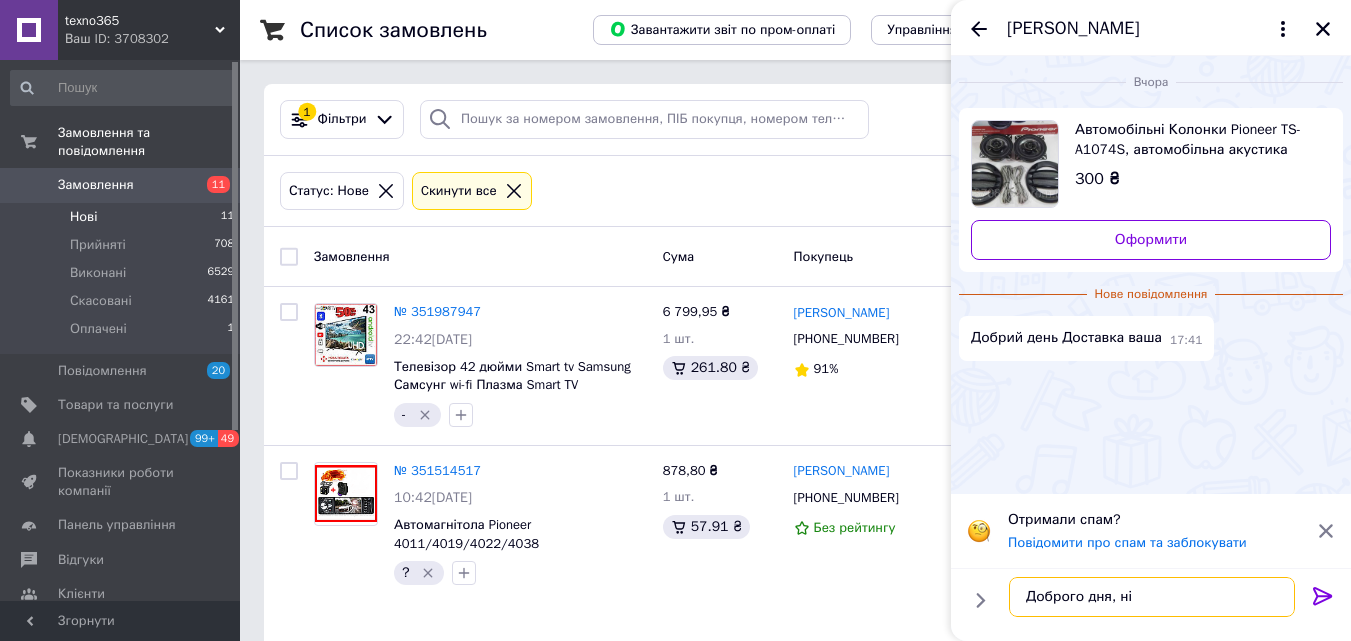 type 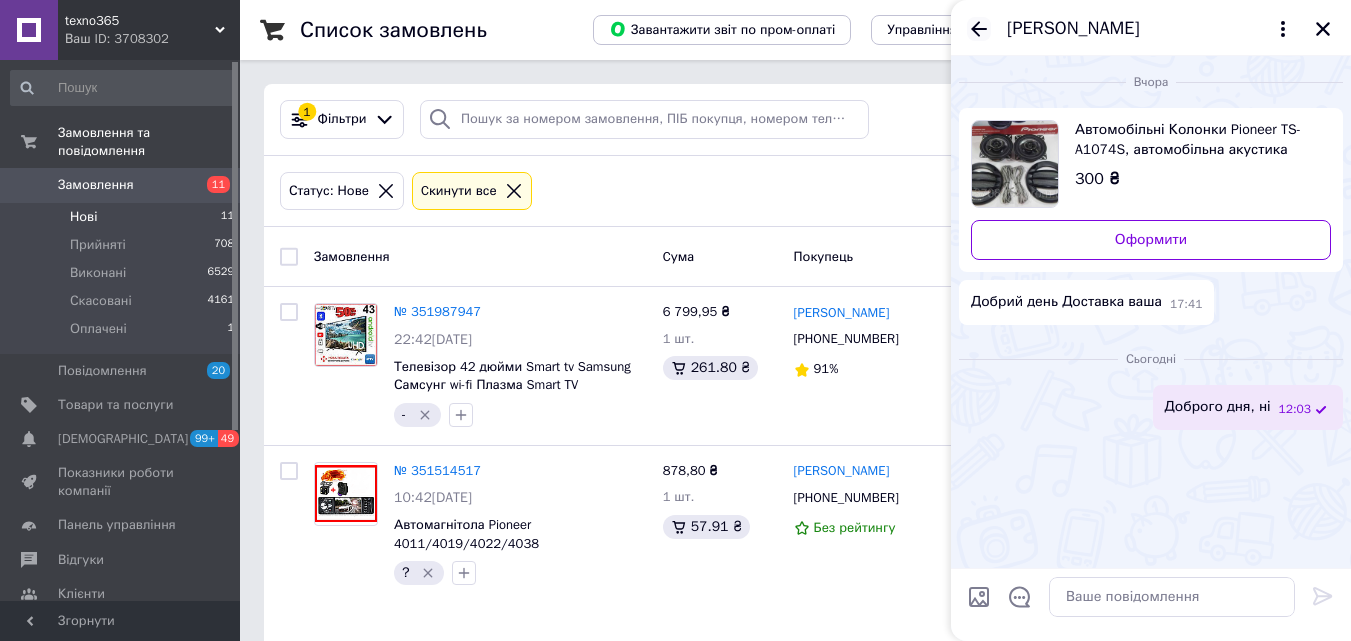 click 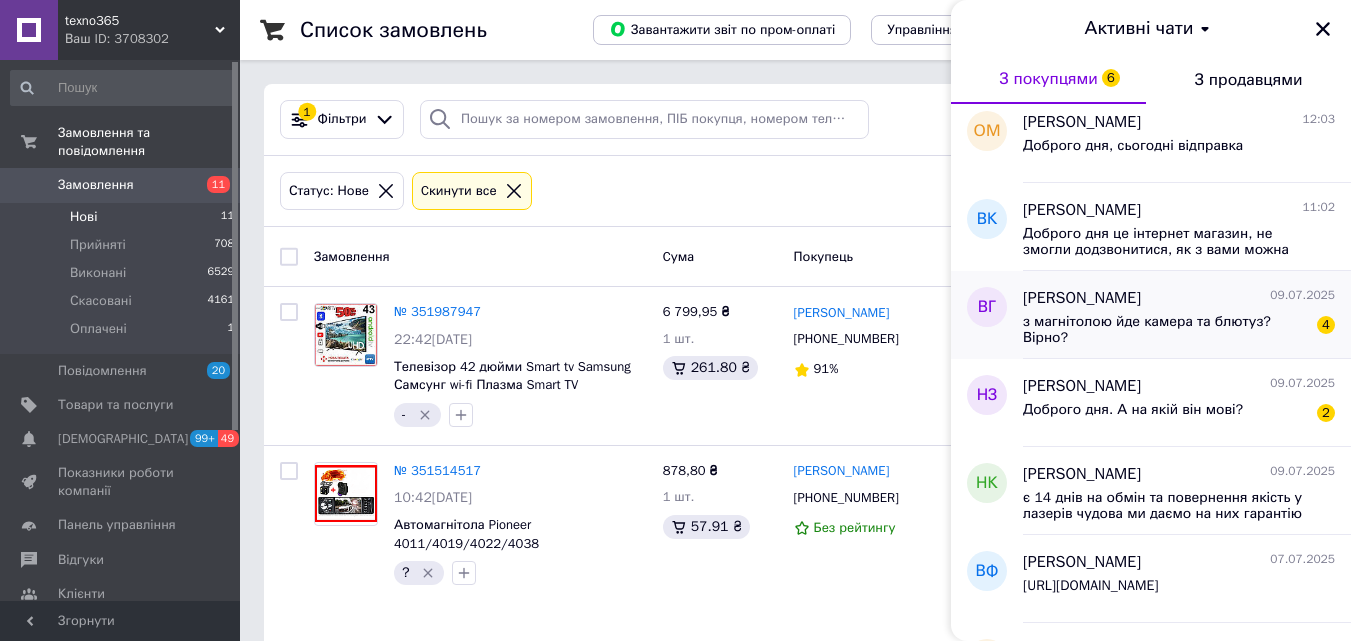 scroll, scrollTop: 100, scrollLeft: 0, axis: vertical 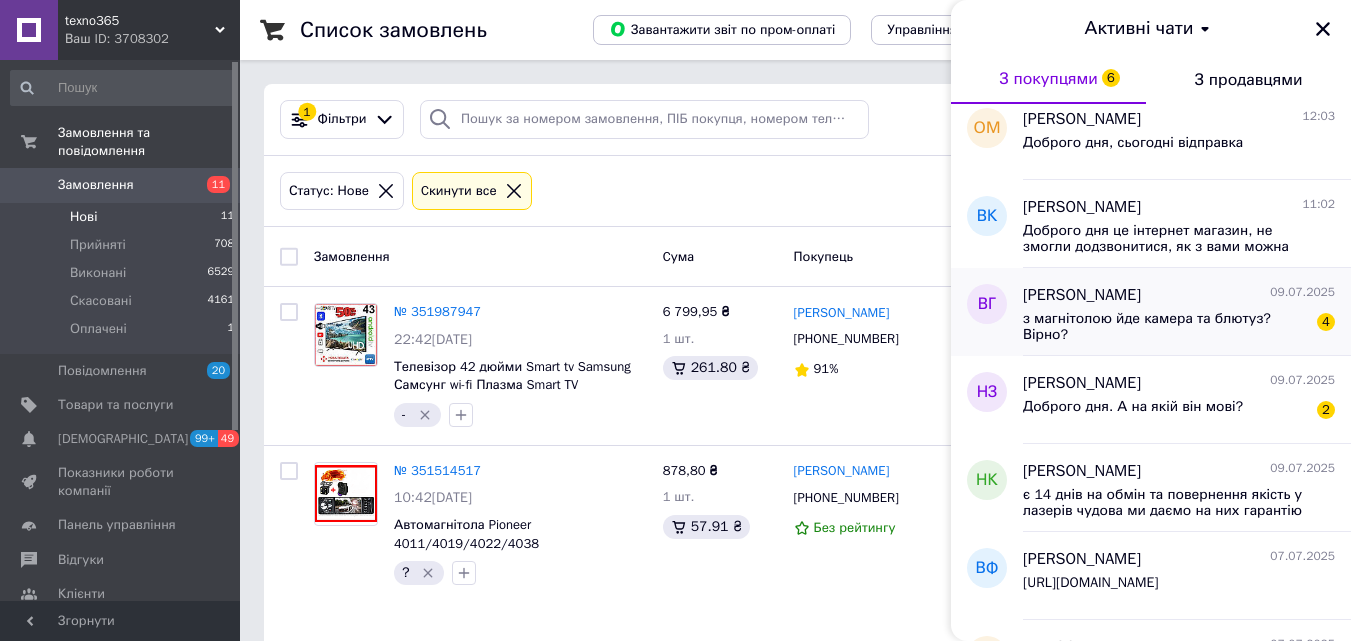 click on "[PERSON_NAME] [DATE] з магнітолою йде камера та блютуз? Вірно? 4" at bounding box center (1187, 312) 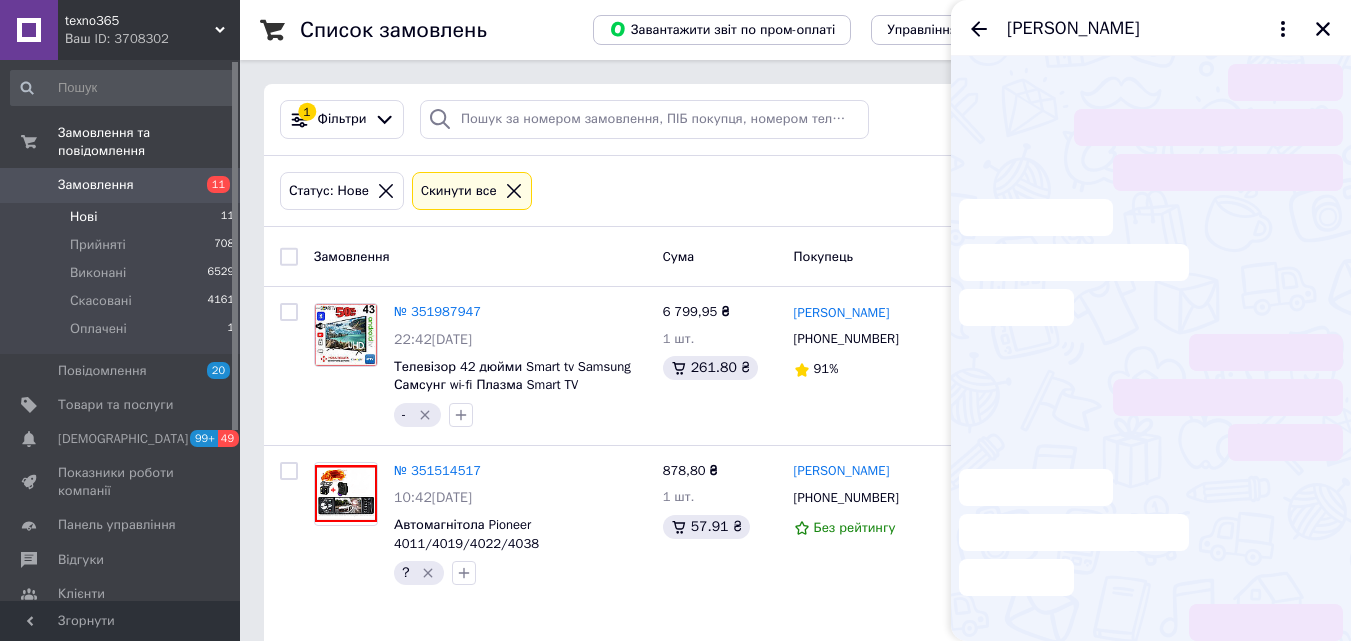 scroll, scrollTop: 40, scrollLeft: 0, axis: vertical 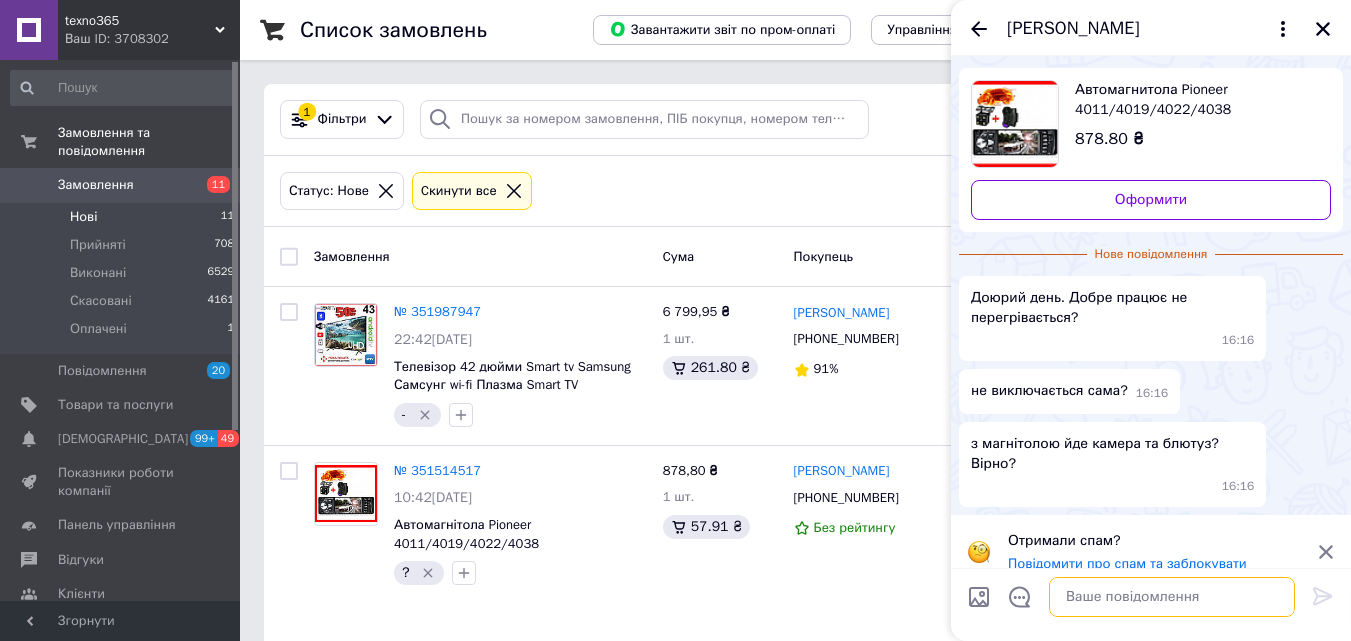 click at bounding box center (1172, 597) 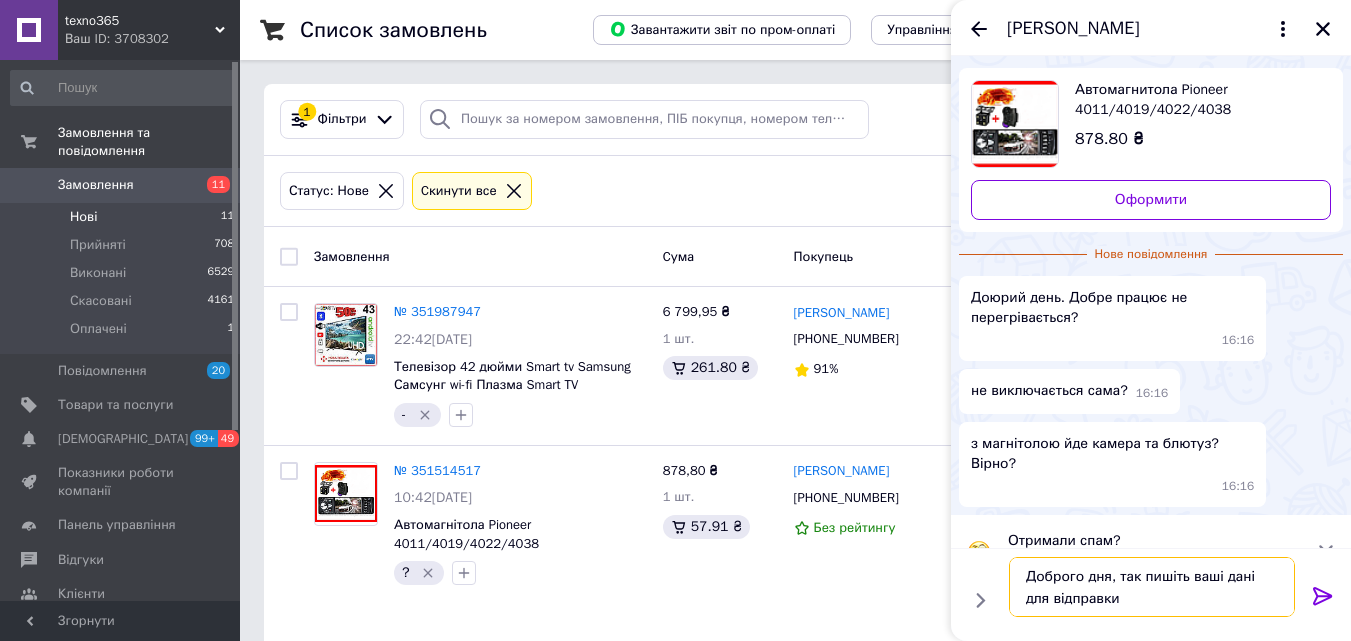 type on "Доброго дня, так пишіть ваші дані для відправки" 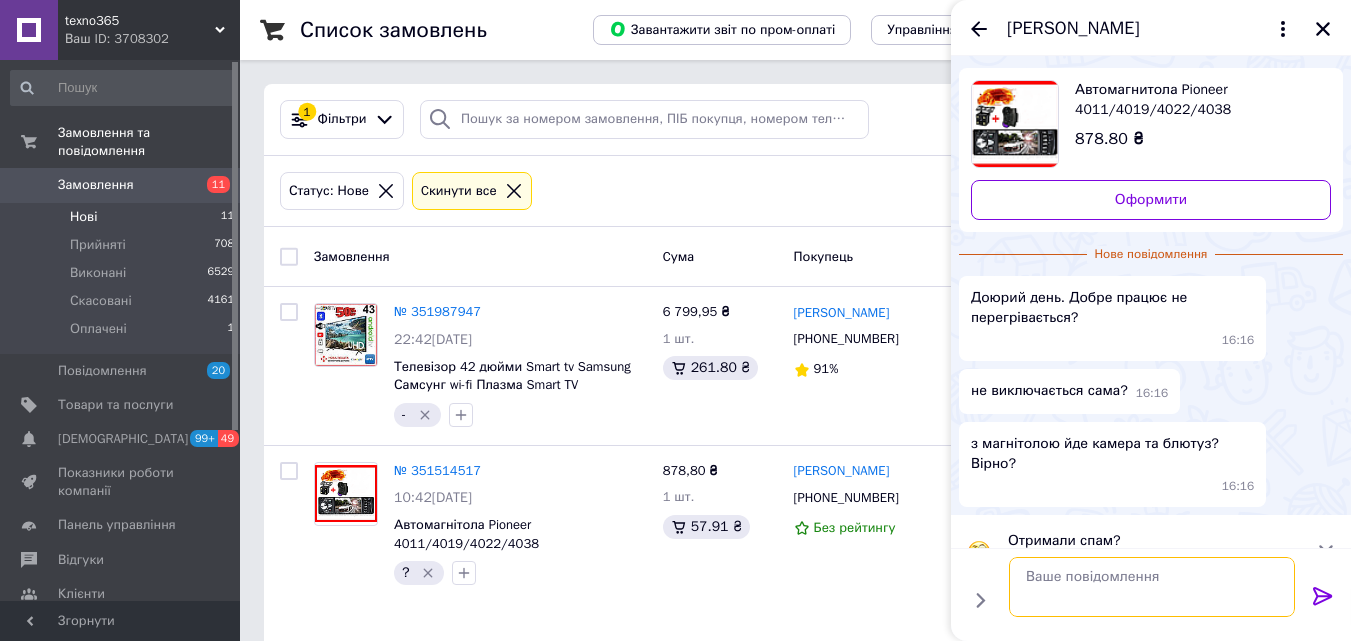 scroll, scrollTop: 77, scrollLeft: 0, axis: vertical 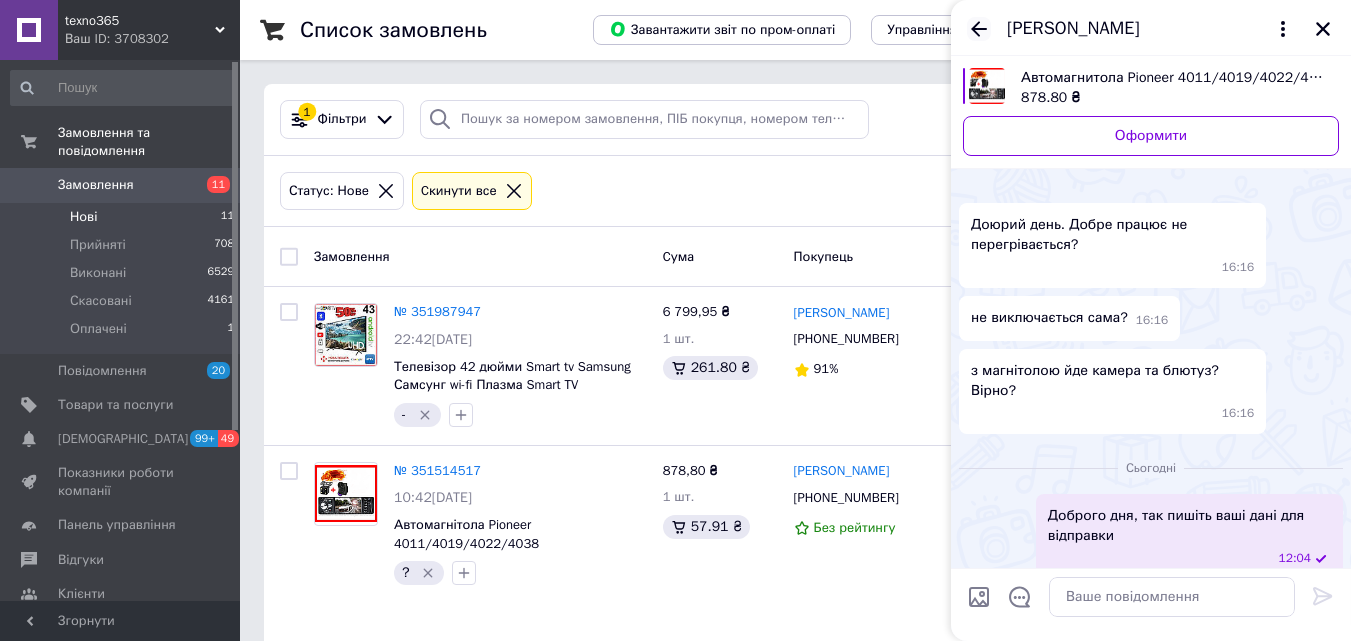click 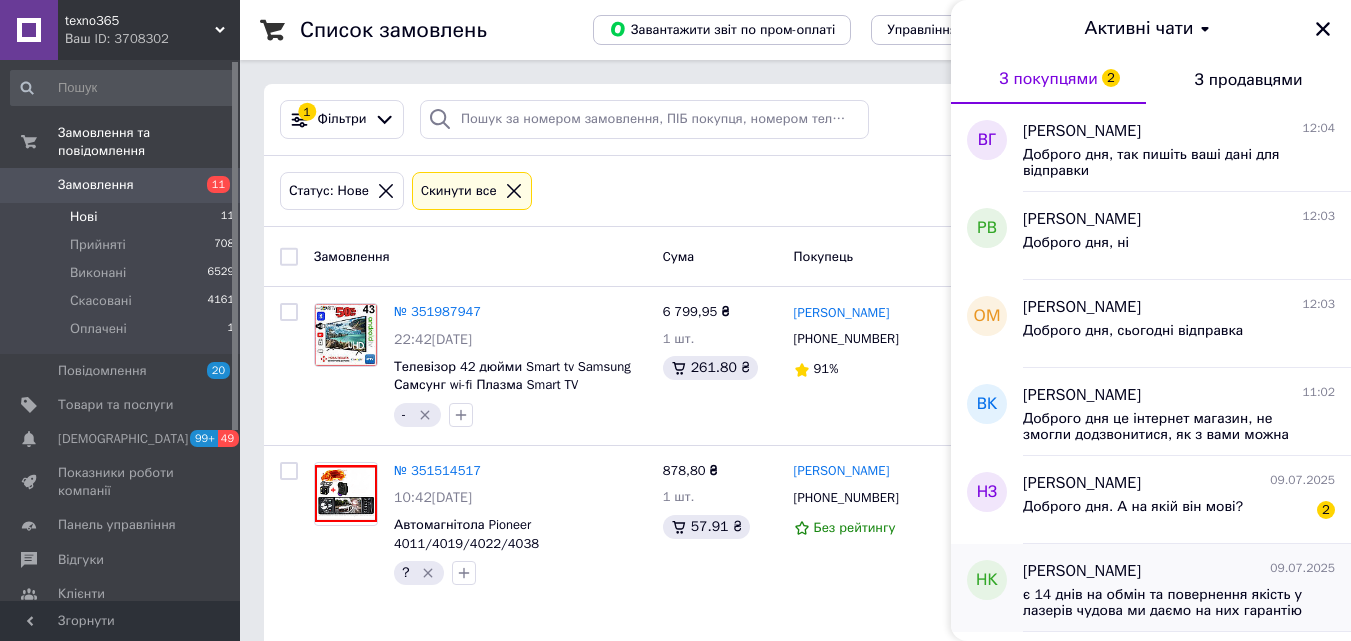 scroll, scrollTop: 300, scrollLeft: 0, axis: vertical 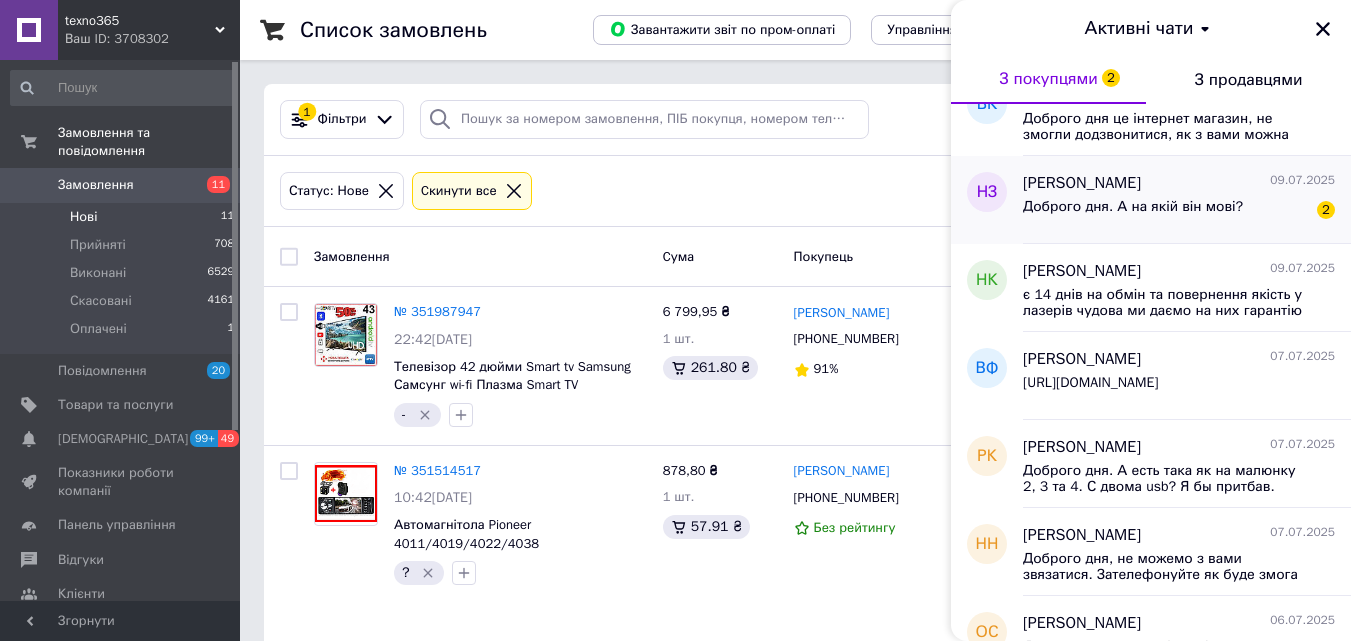click on "[PERSON_NAME]" at bounding box center (1082, 183) 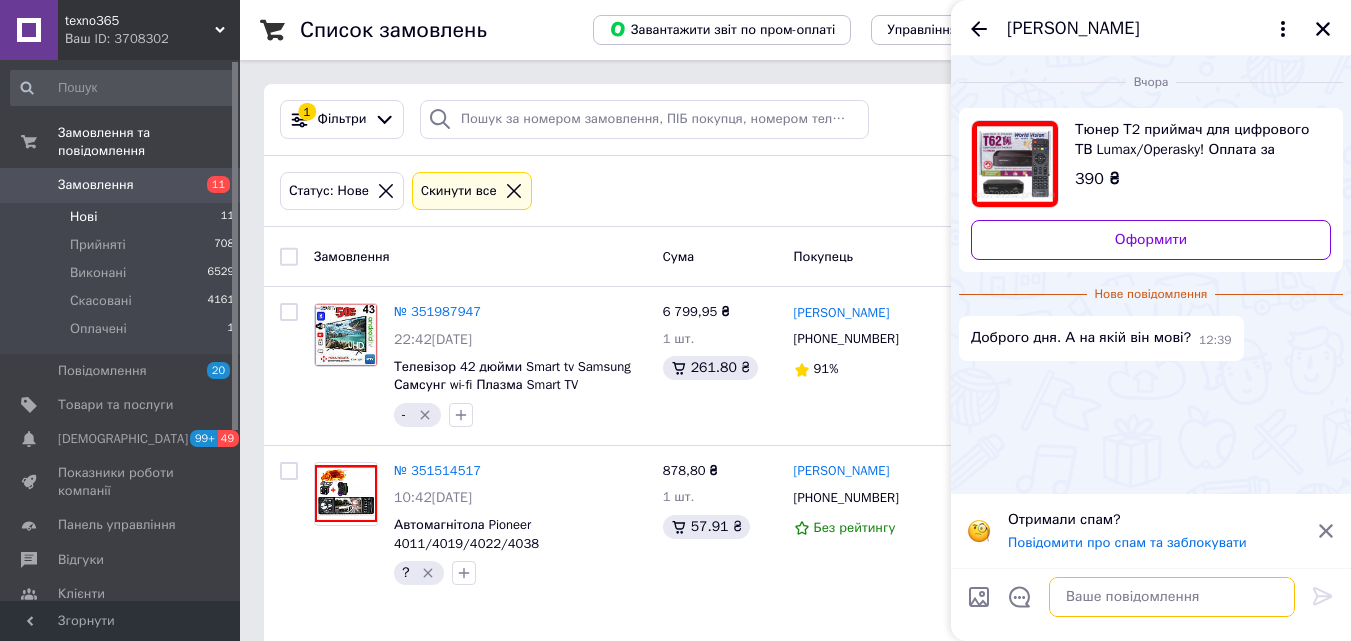 click at bounding box center (1172, 597) 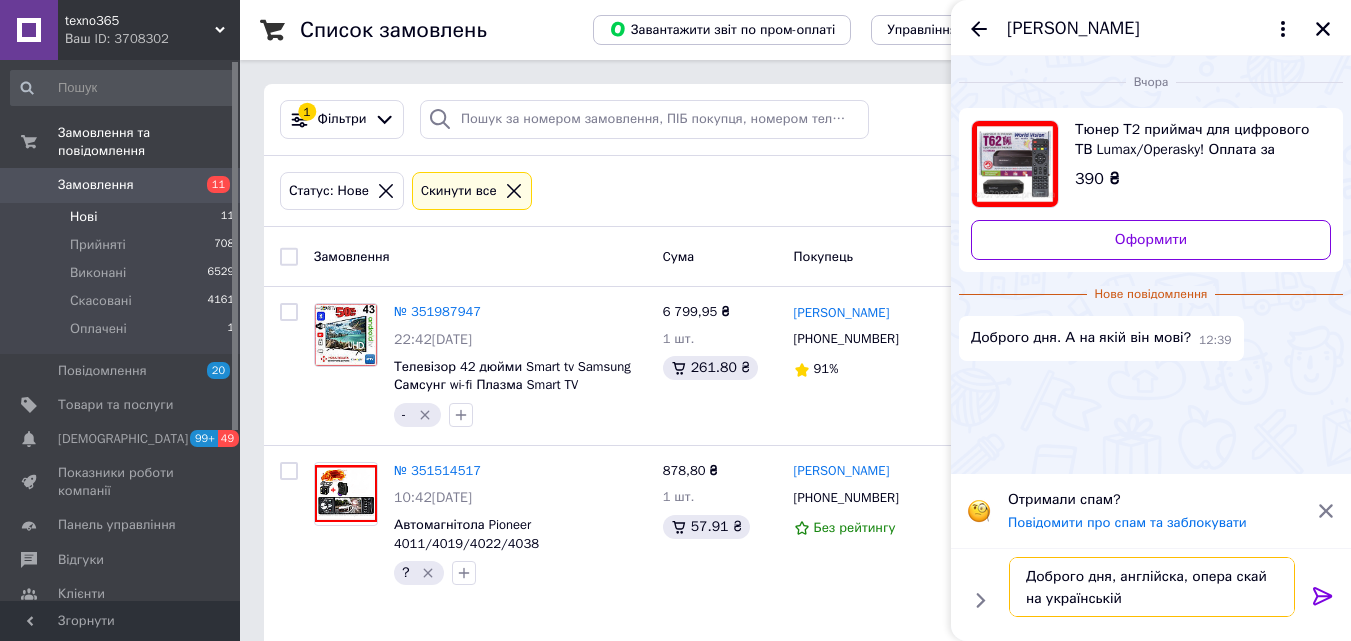 drag, startPoint x: 1030, startPoint y: 599, endPoint x: 1037, endPoint y: 620, distance: 22.135944 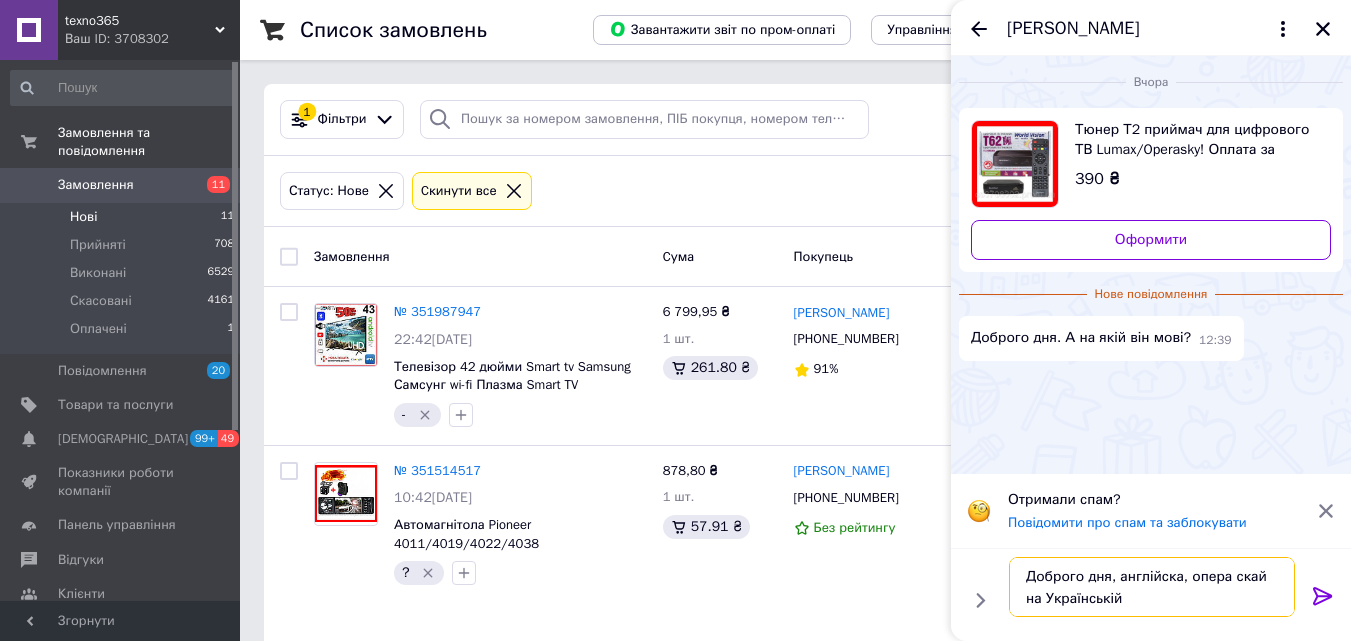 type on "Доброго дня, англійска, опера скай на Українській" 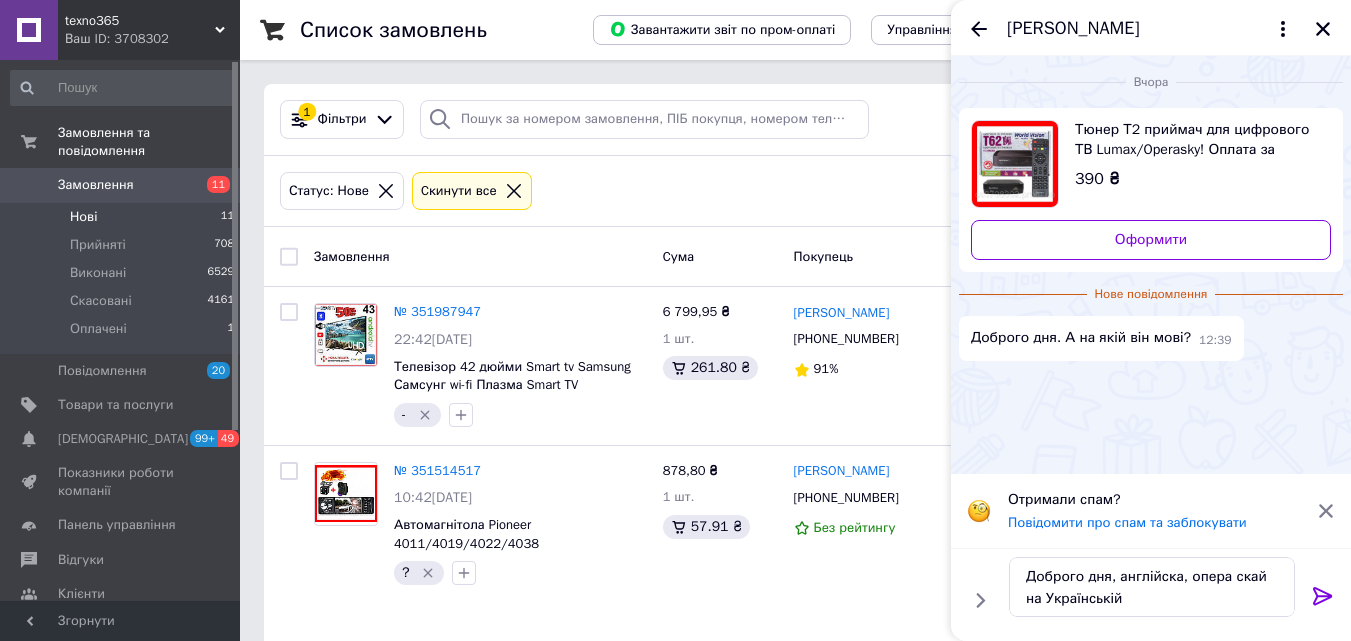 click 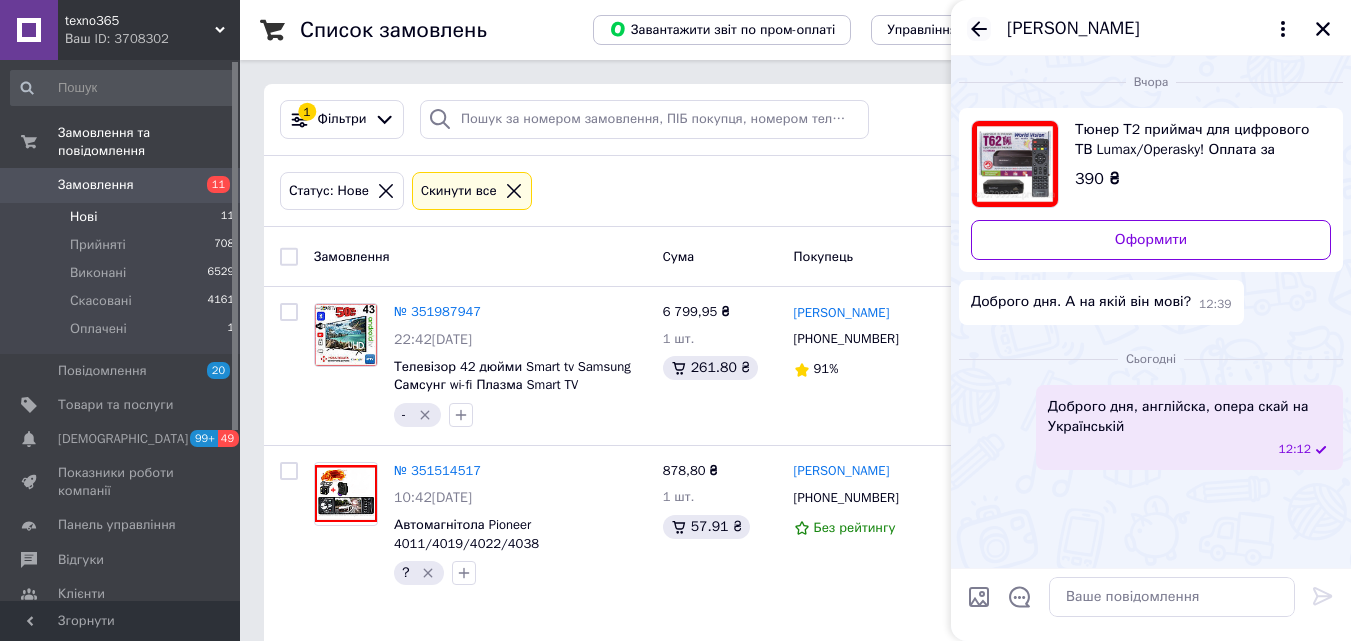 click 